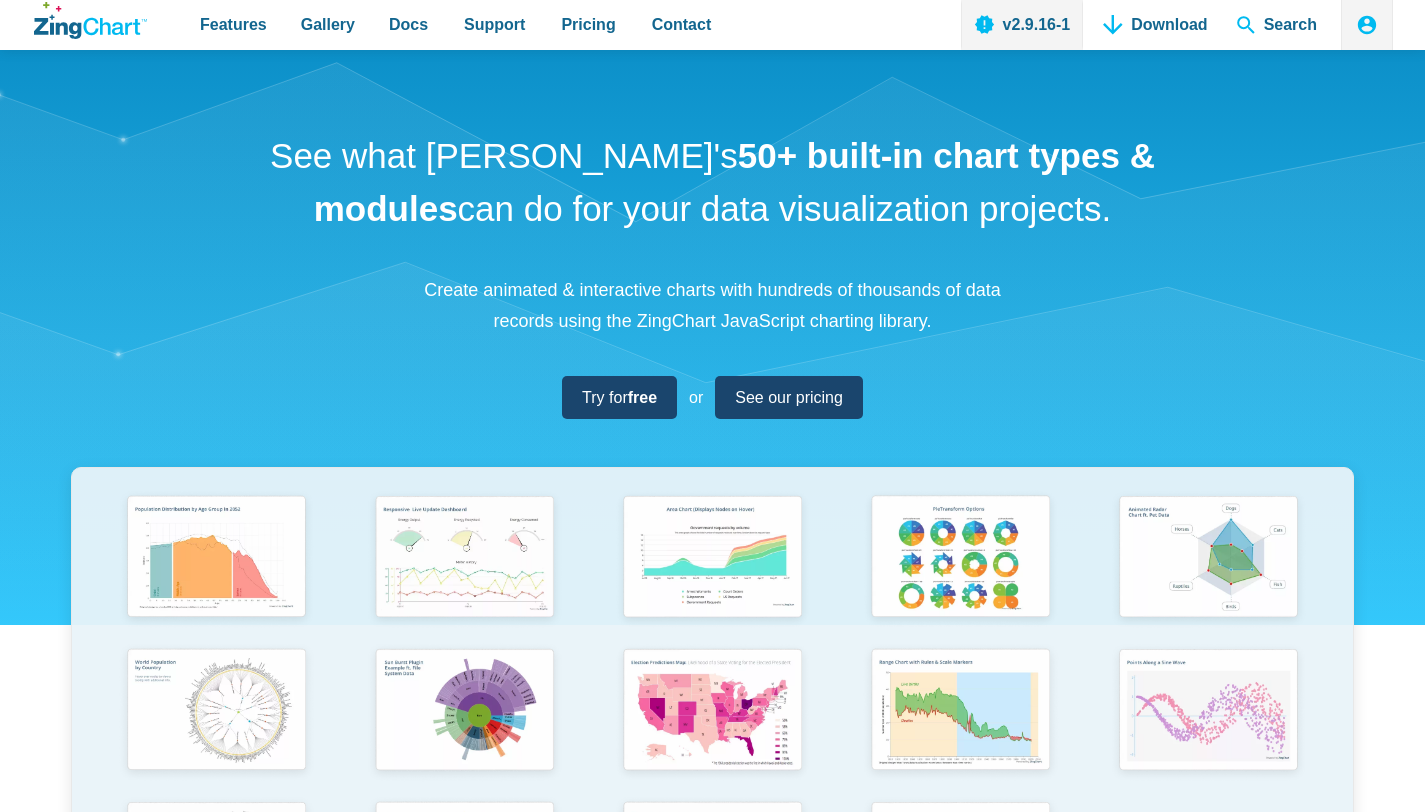 scroll, scrollTop: 0, scrollLeft: 0, axis: both 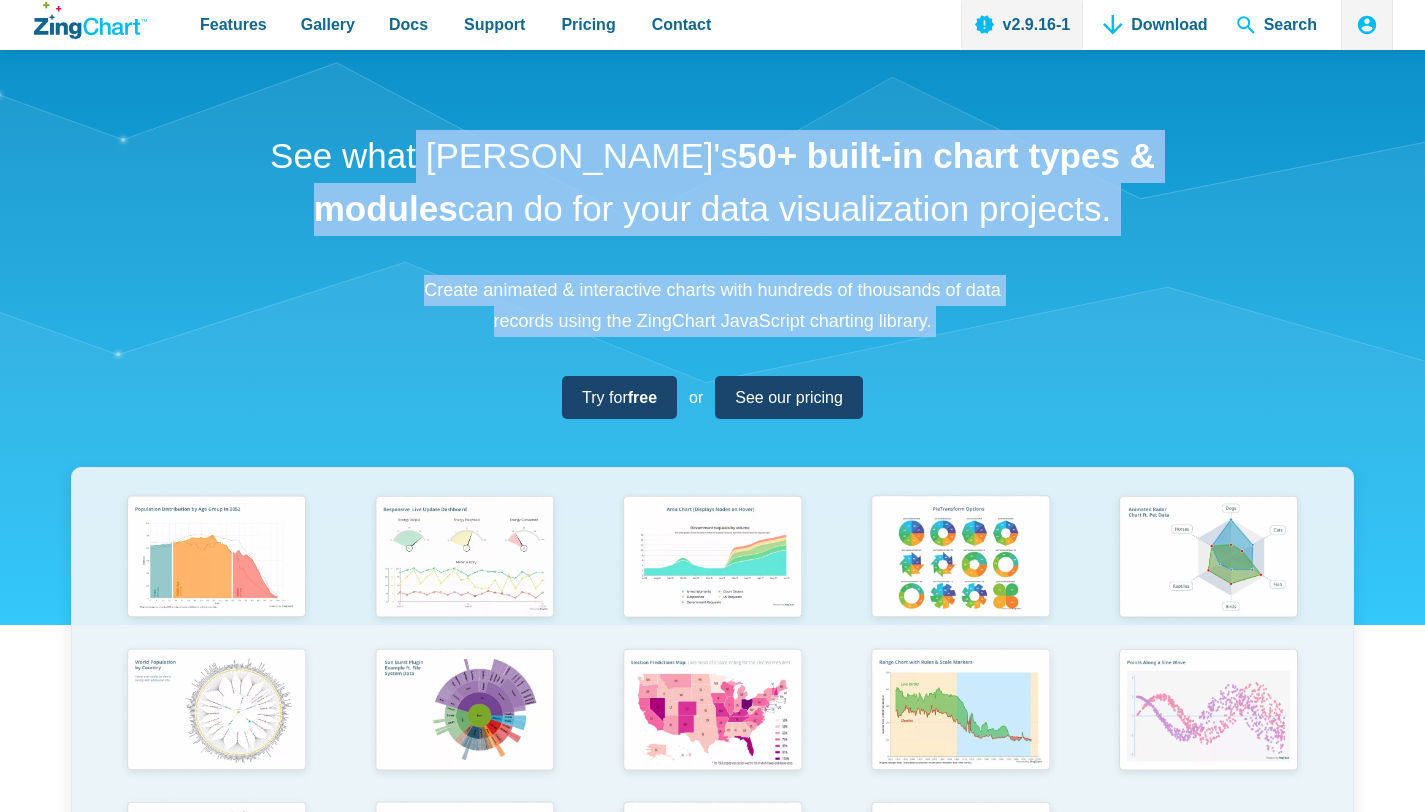 drag, startPoint x: 1214, startPoint y: 350, endPoint x: 0, endPoint y: -79, distance: 1287.5702 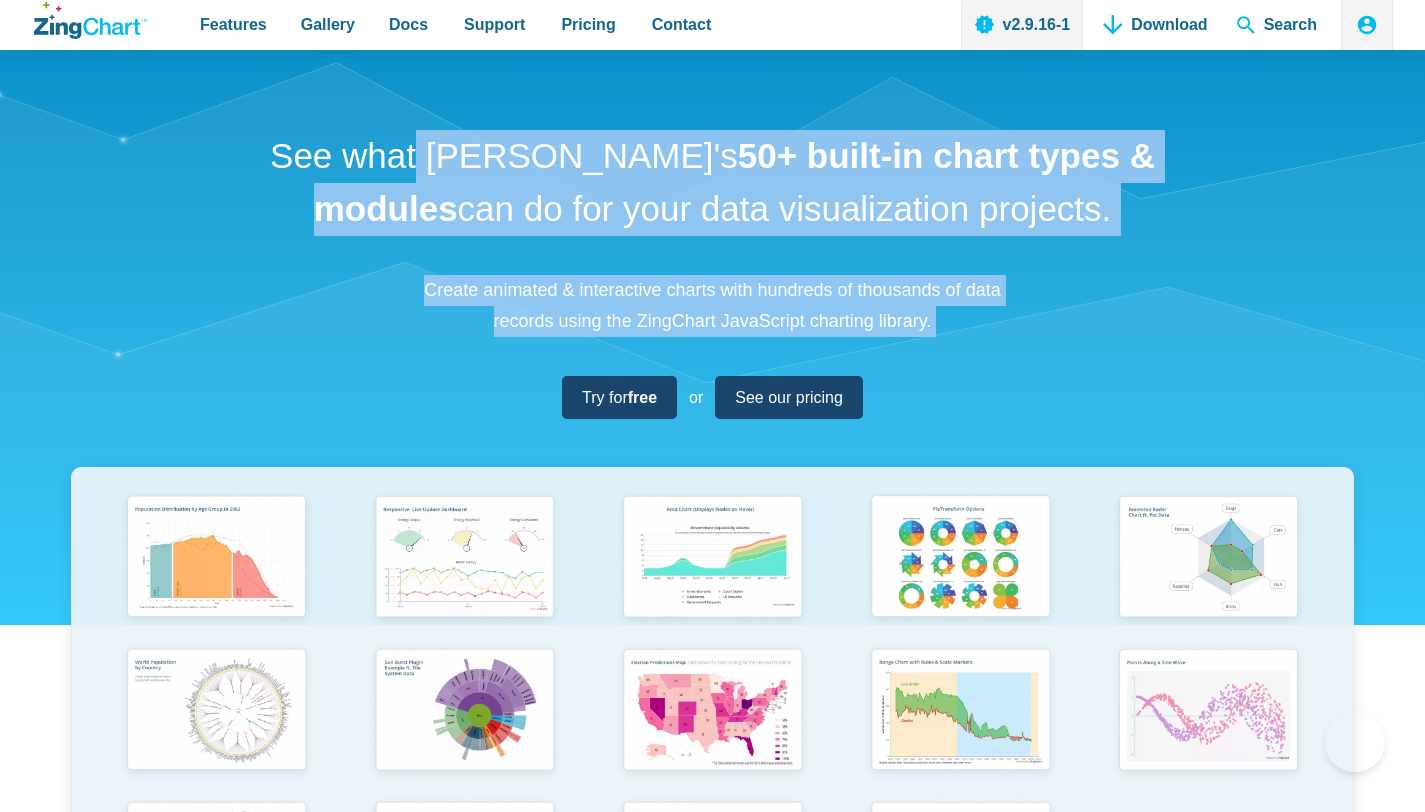 click on "See what [PERSON_NAME]'s  50+ built-in chart types & modules  can do for your
data visualization projects.
Create animated & interactive charts with hundreds of thousands of data records using
the ZingChart JavaScript charting library.
Try for  free
or
See our pricing" at bounding box center [712, 529] 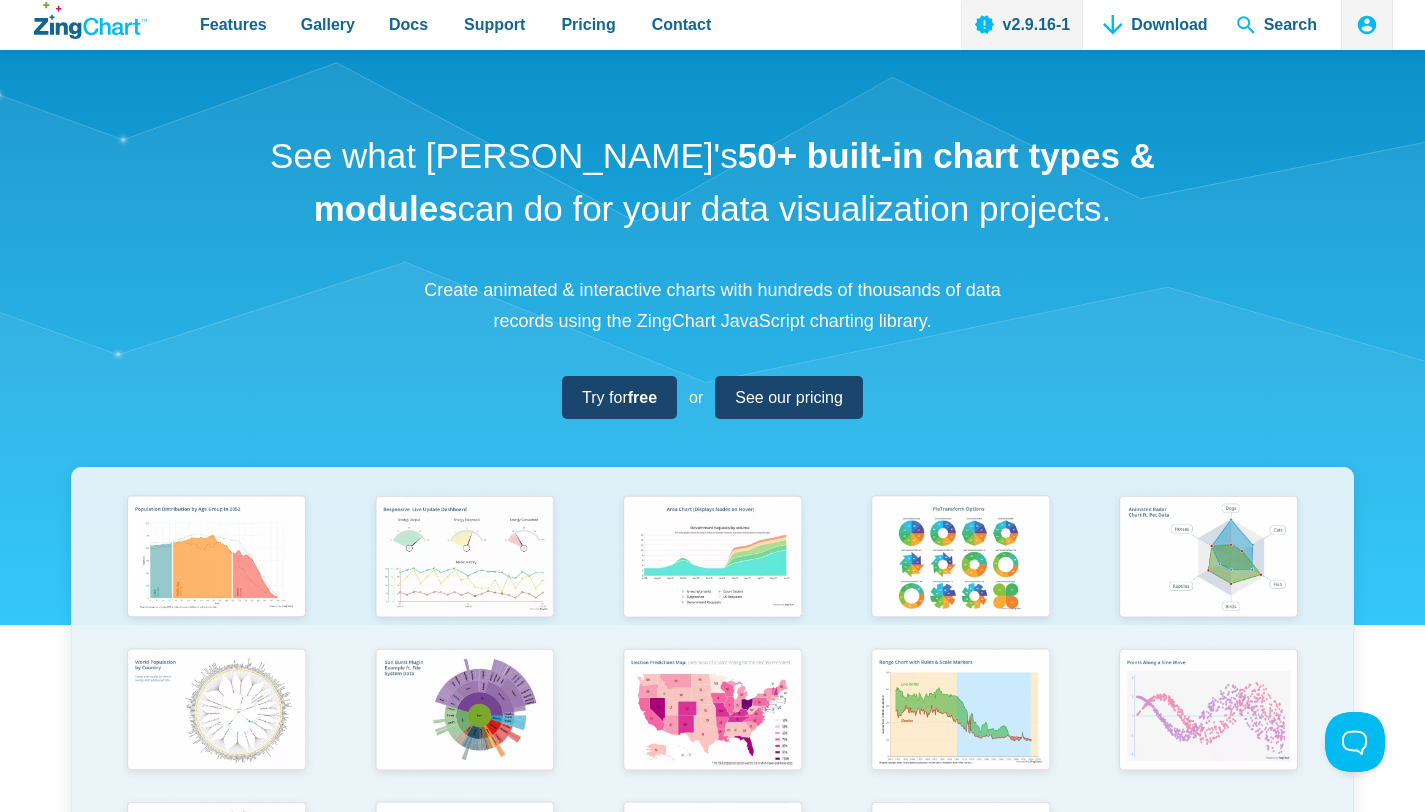 scroll, scrollTop: 0, scrollLeft: 0, axis: both 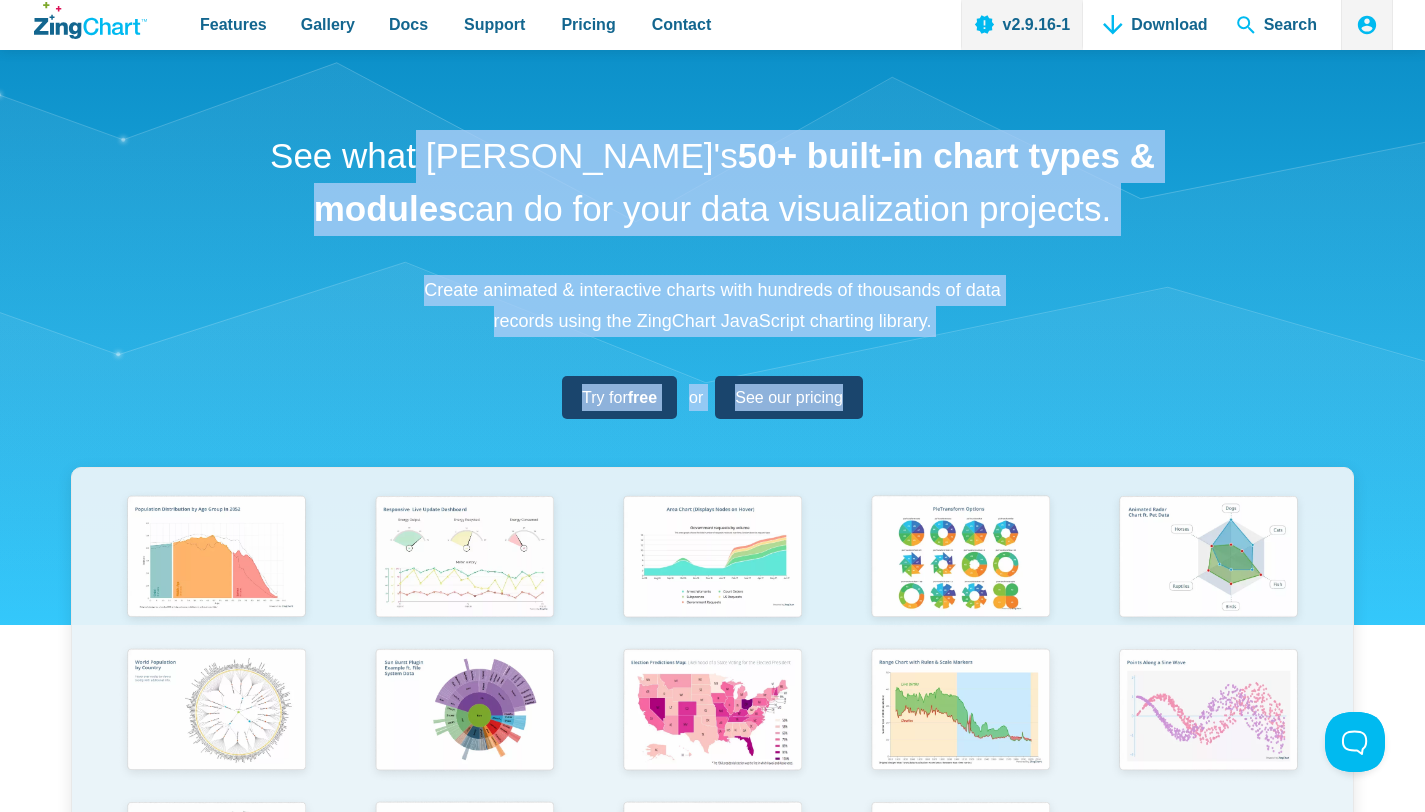 drag, startPoint x: 245, startPoint y: 83, endPoint x: 1439, endPoint y: 427, distance: 1242.5667 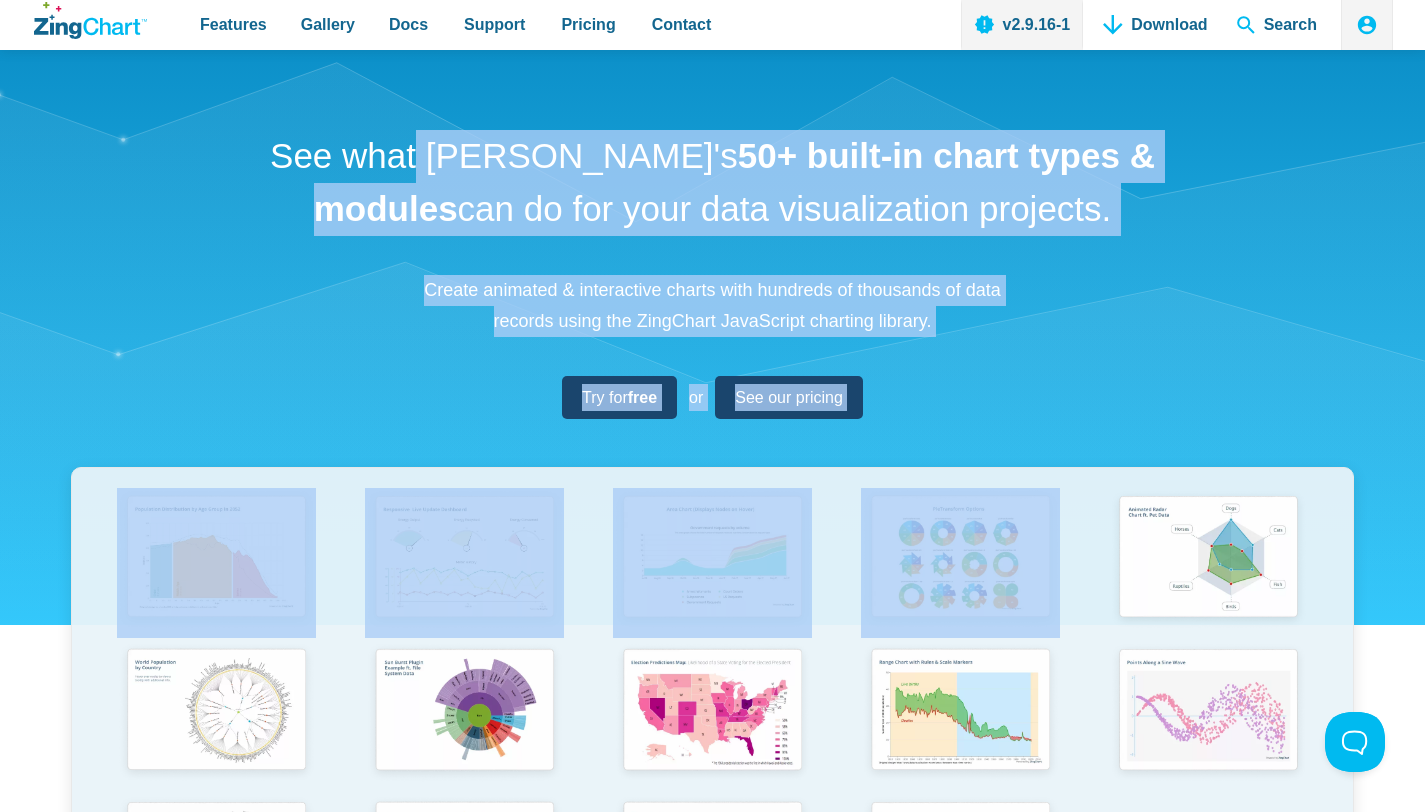 click on "See what [PERSON_NAME]'s  50+ built-in chart types & modules  can do for your
data visualization projects.
Create animated & interactive charts with hundreds of thousands of data records using
the ZingChart JavaScript charting library.
Try for  free
or
See our pricing" at bounding box center [712, 529] 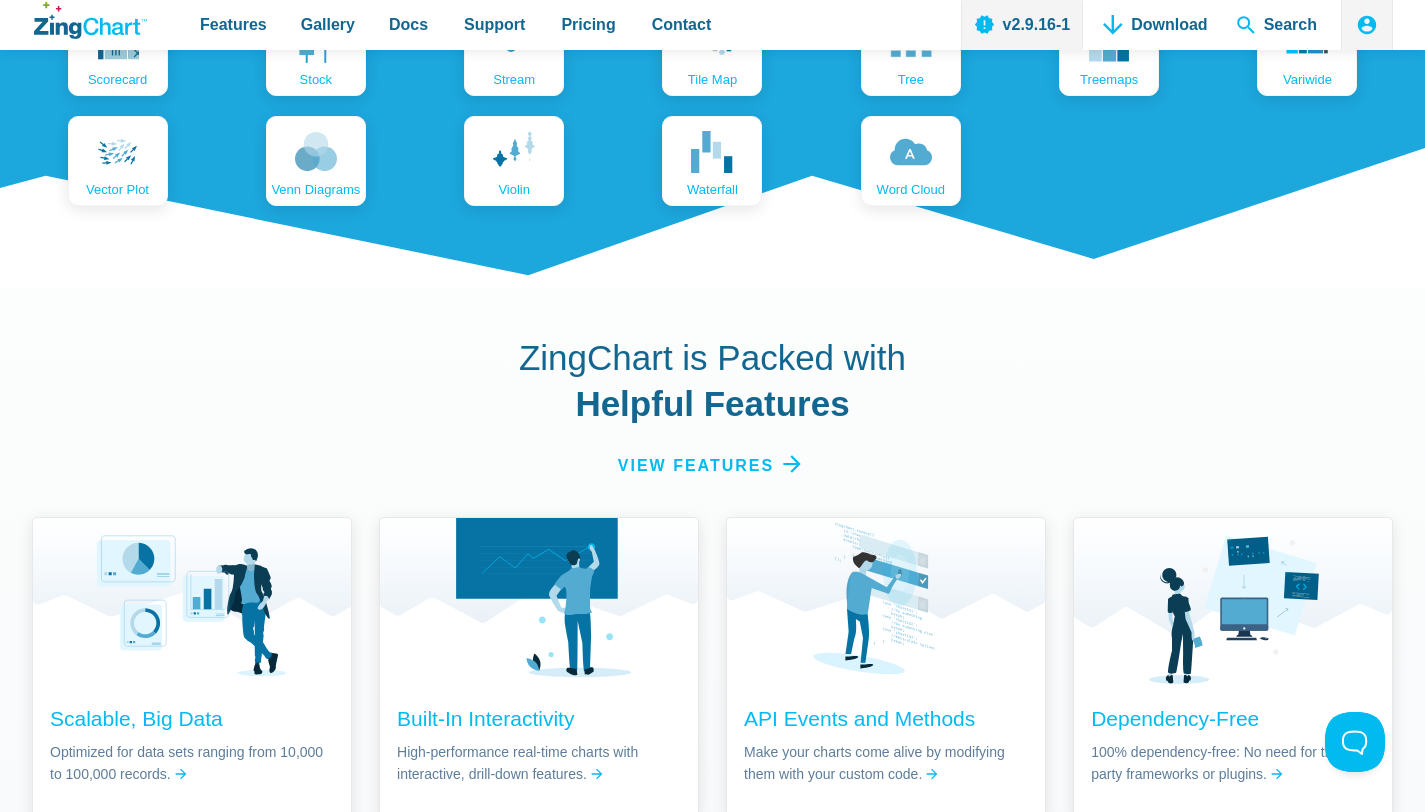 scroll, scrollTop: 0, scrollLeft: 0, axis: both 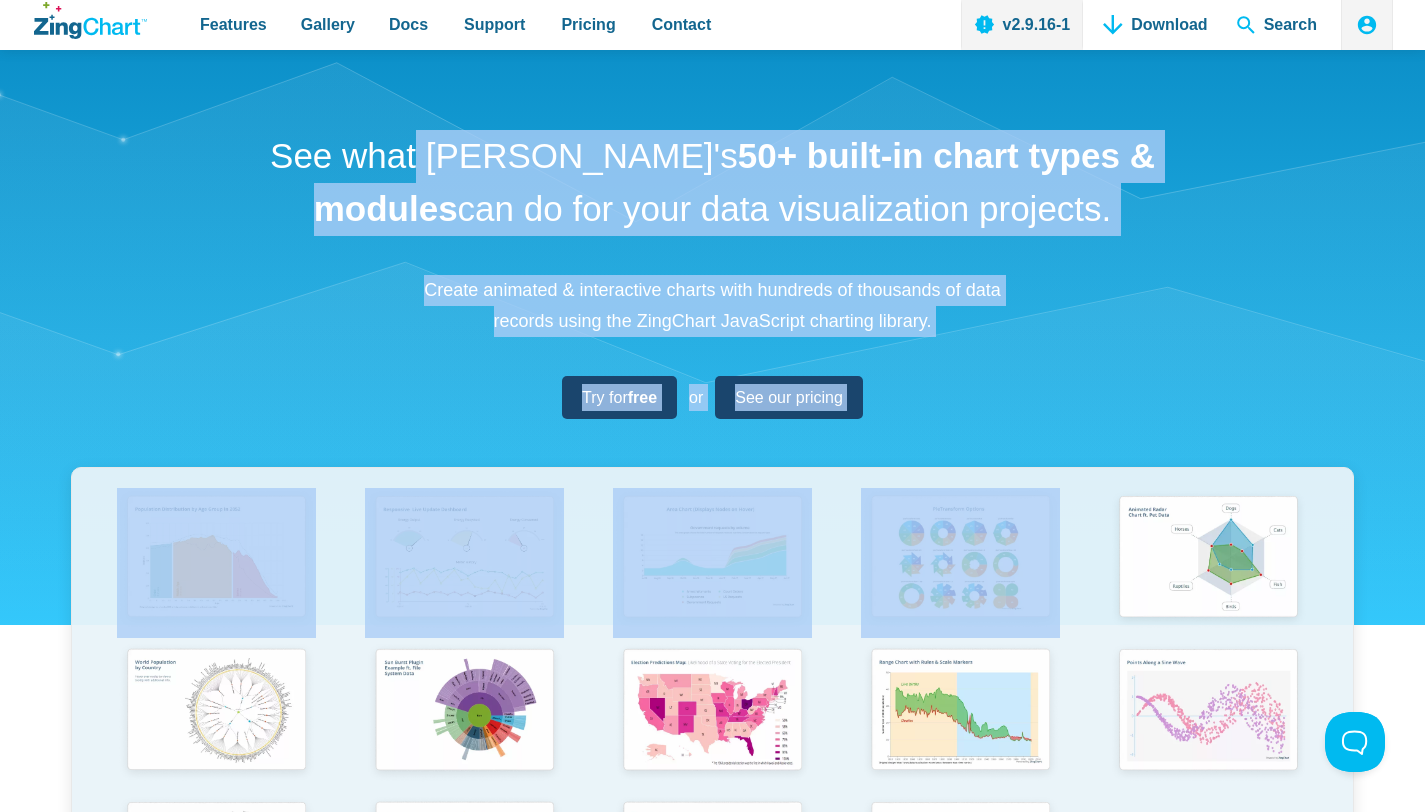 drag, startPoint x: 571, startPoint y: 177, endPoint x: 1124, endPoint y: 429, distance: 607.7113 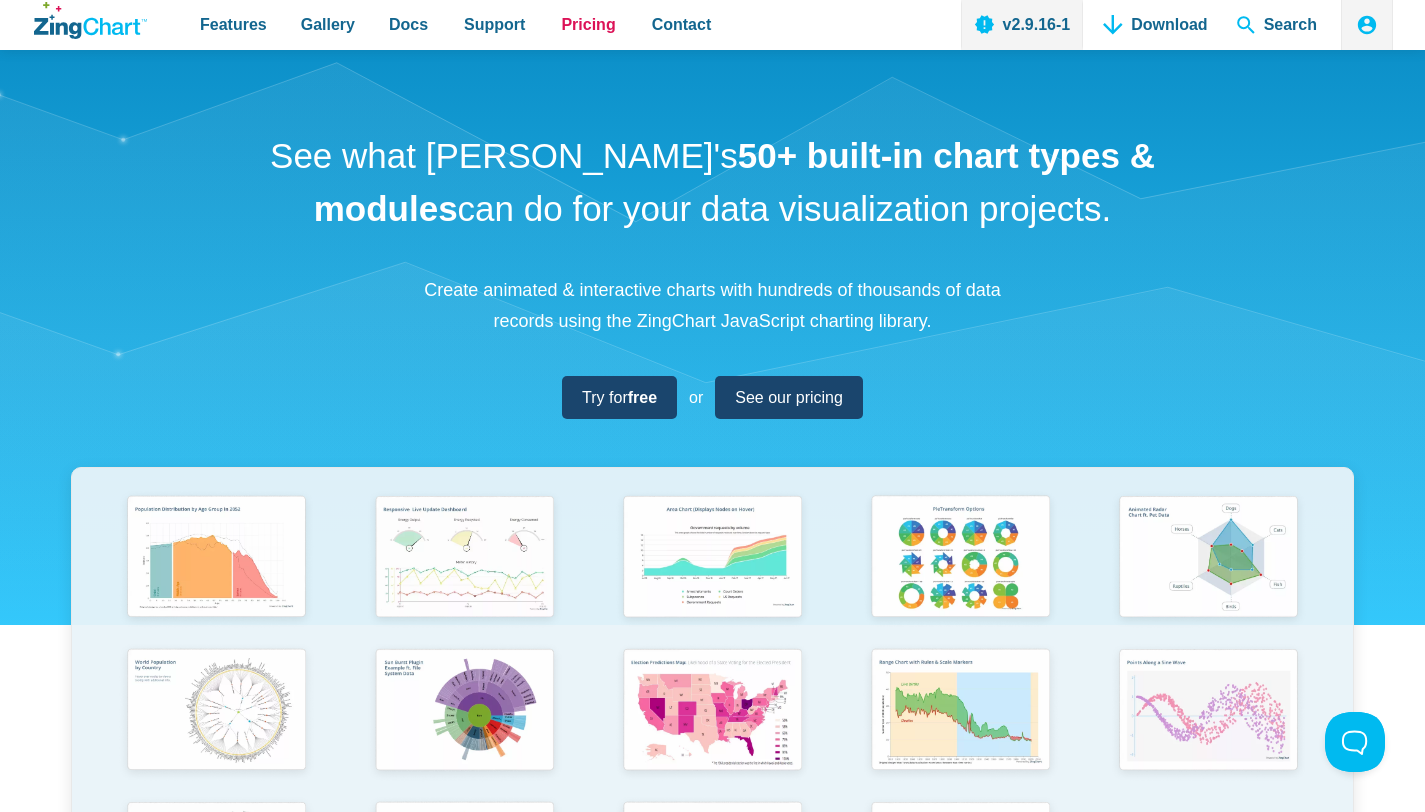 click on "Pricing" at bounding box center (588, 24) 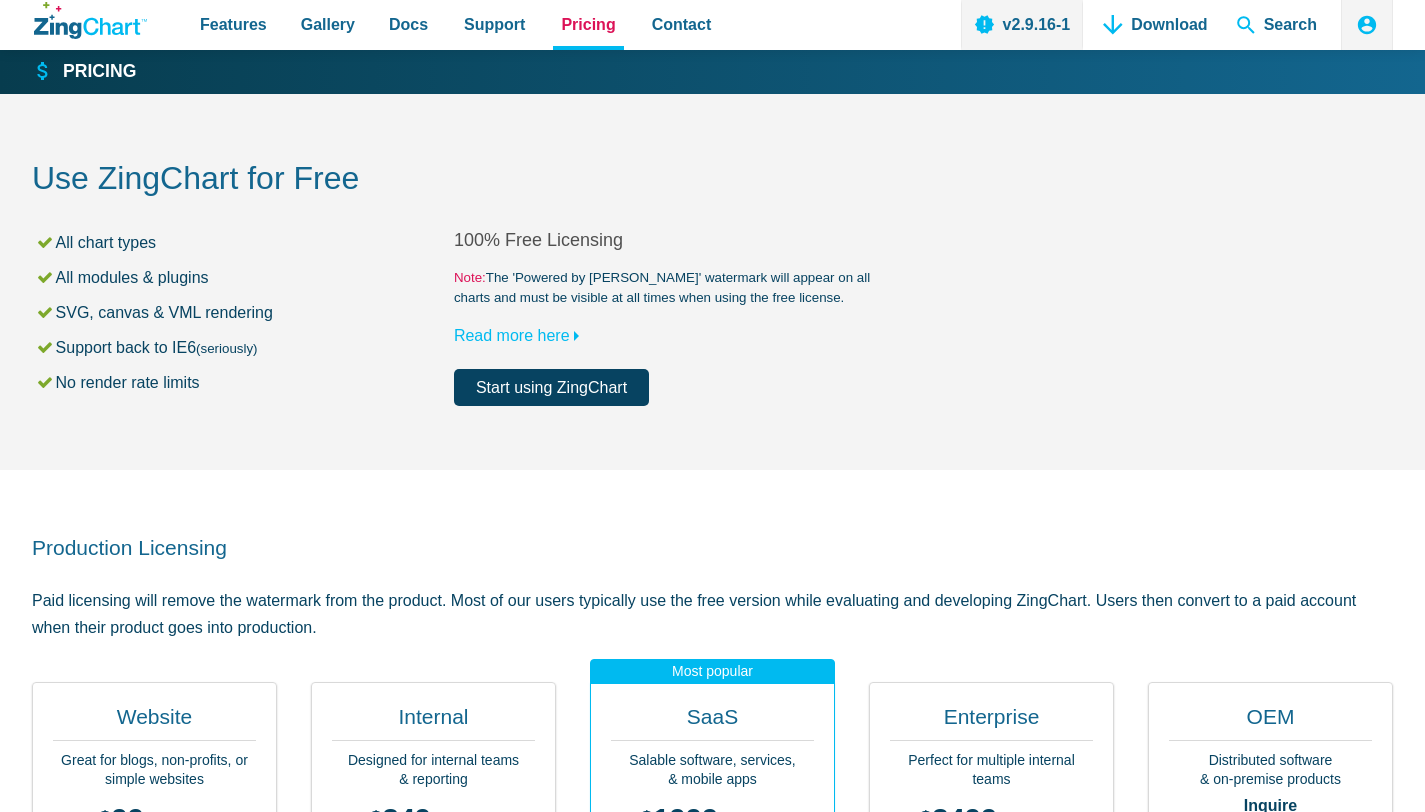 scroll, scrollTop: 0, scrollLeft: 0, axis: both 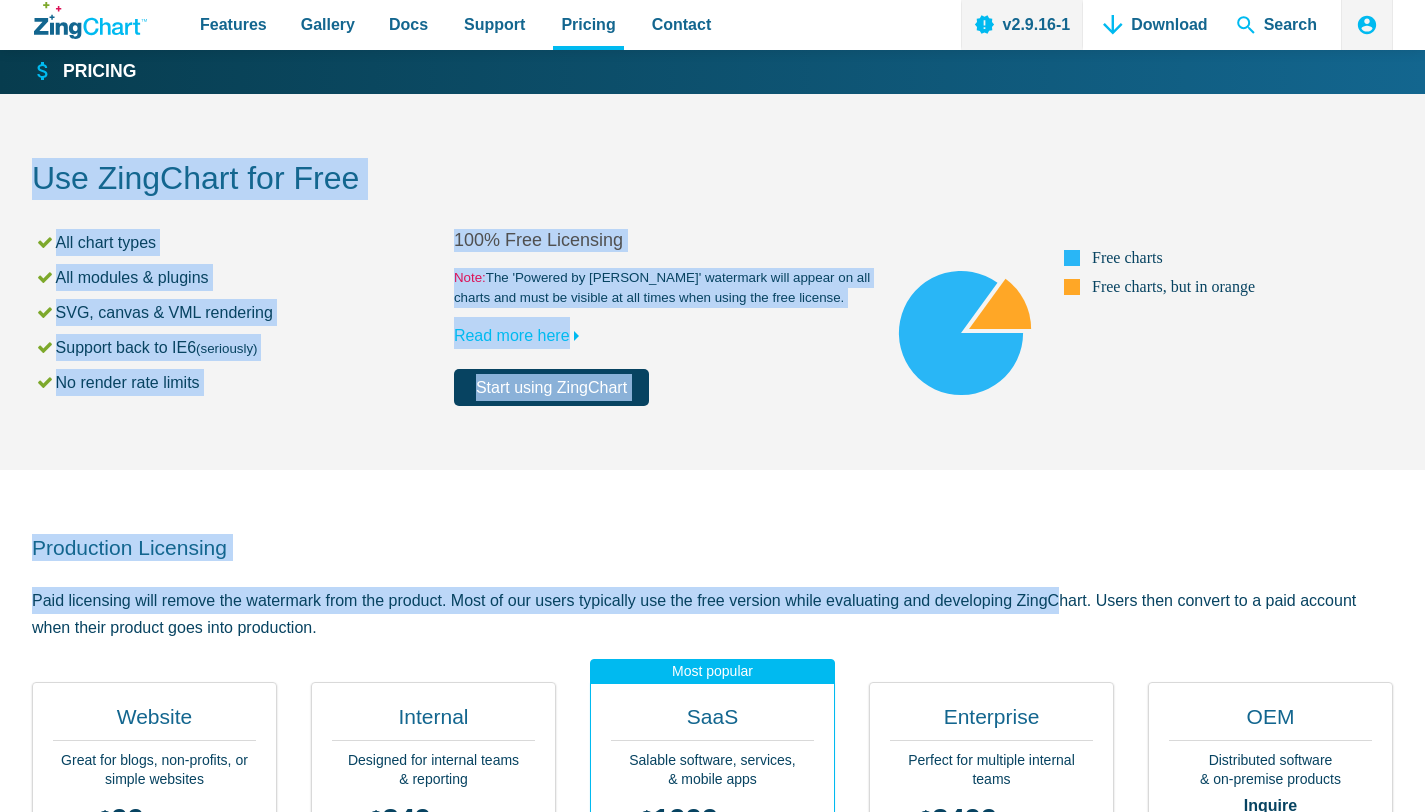 drag, startPoint x: 441, startPoint y: 145, endPoint x: 1015, endPoint y: 606, distance: 736.20447 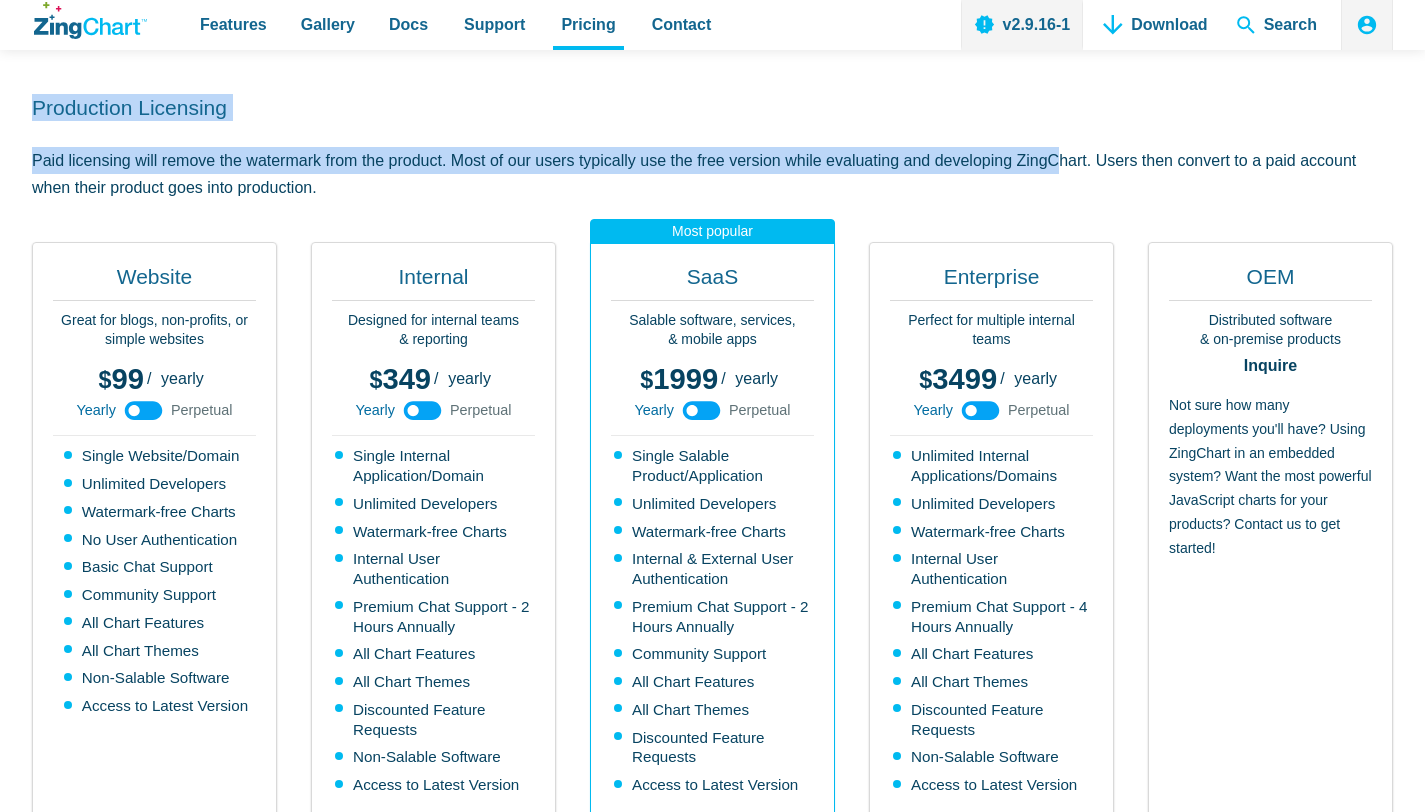 scroll, scrollTop: 527, scrollLeft: 0, axis: vertical 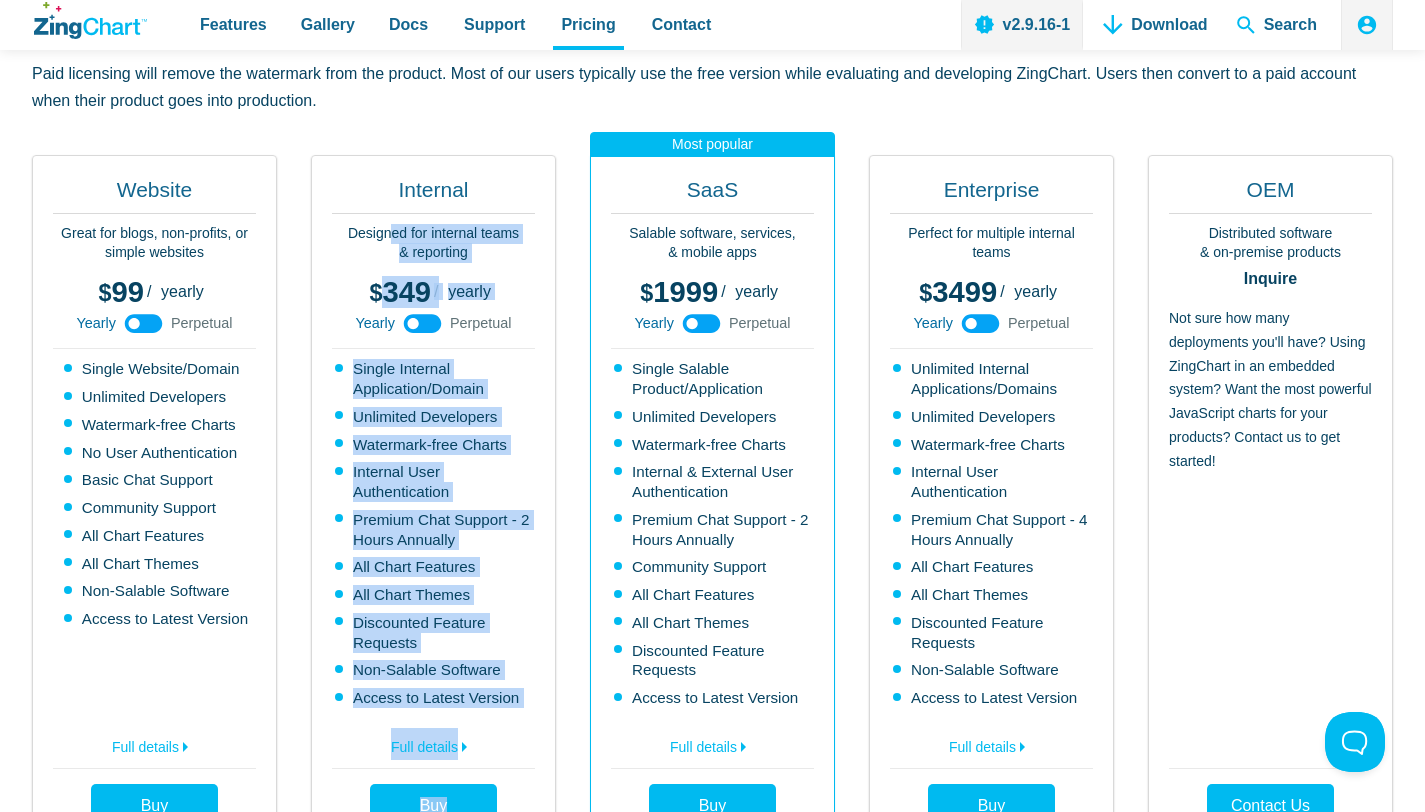 drag, startPoint x: 392, startPoint y: 243, endPoint x: 480, endPoint y: 768, distance: 532.32416 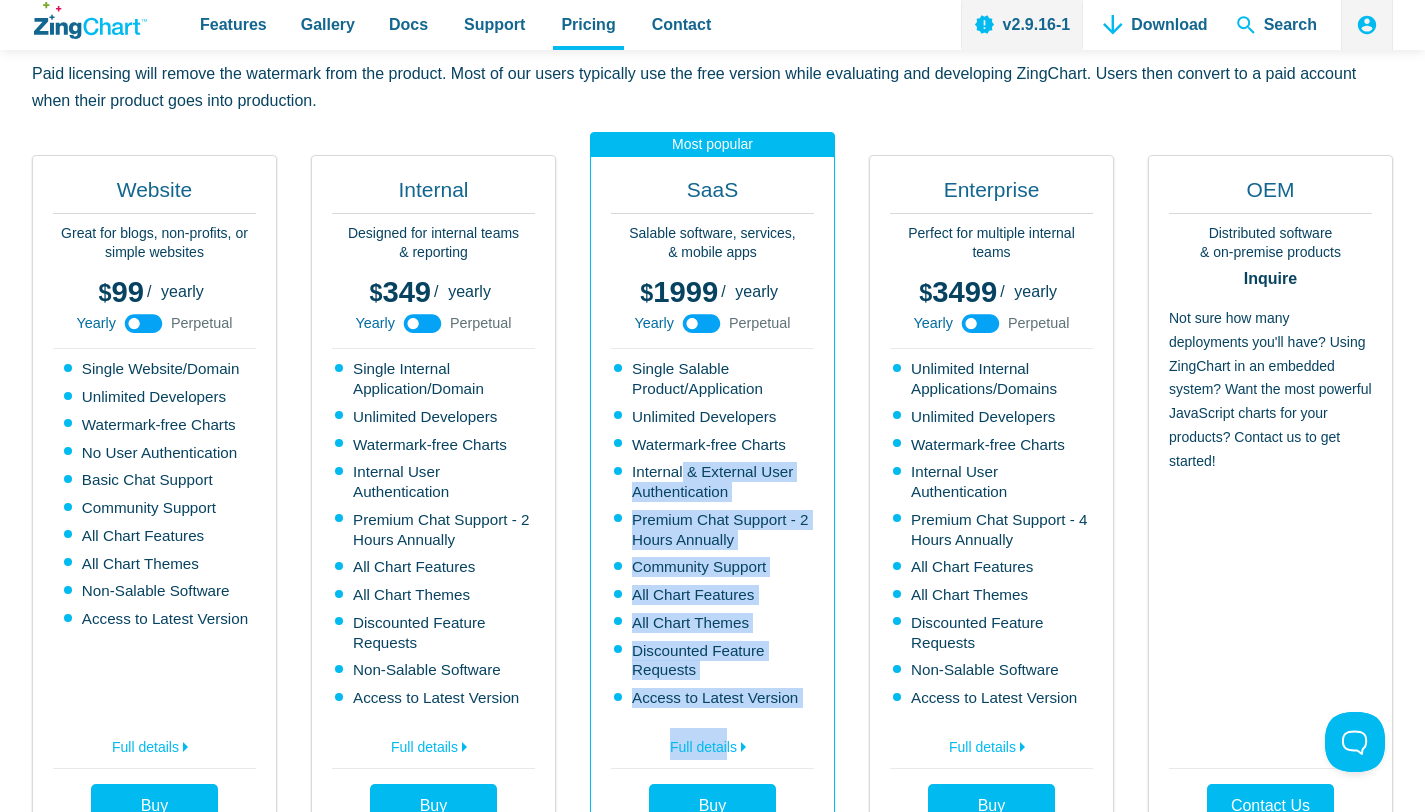 drag, startPoint x: 721, startPoint y: 678, endPoint x: 749, endPoint y: 726, distance: 55.569775 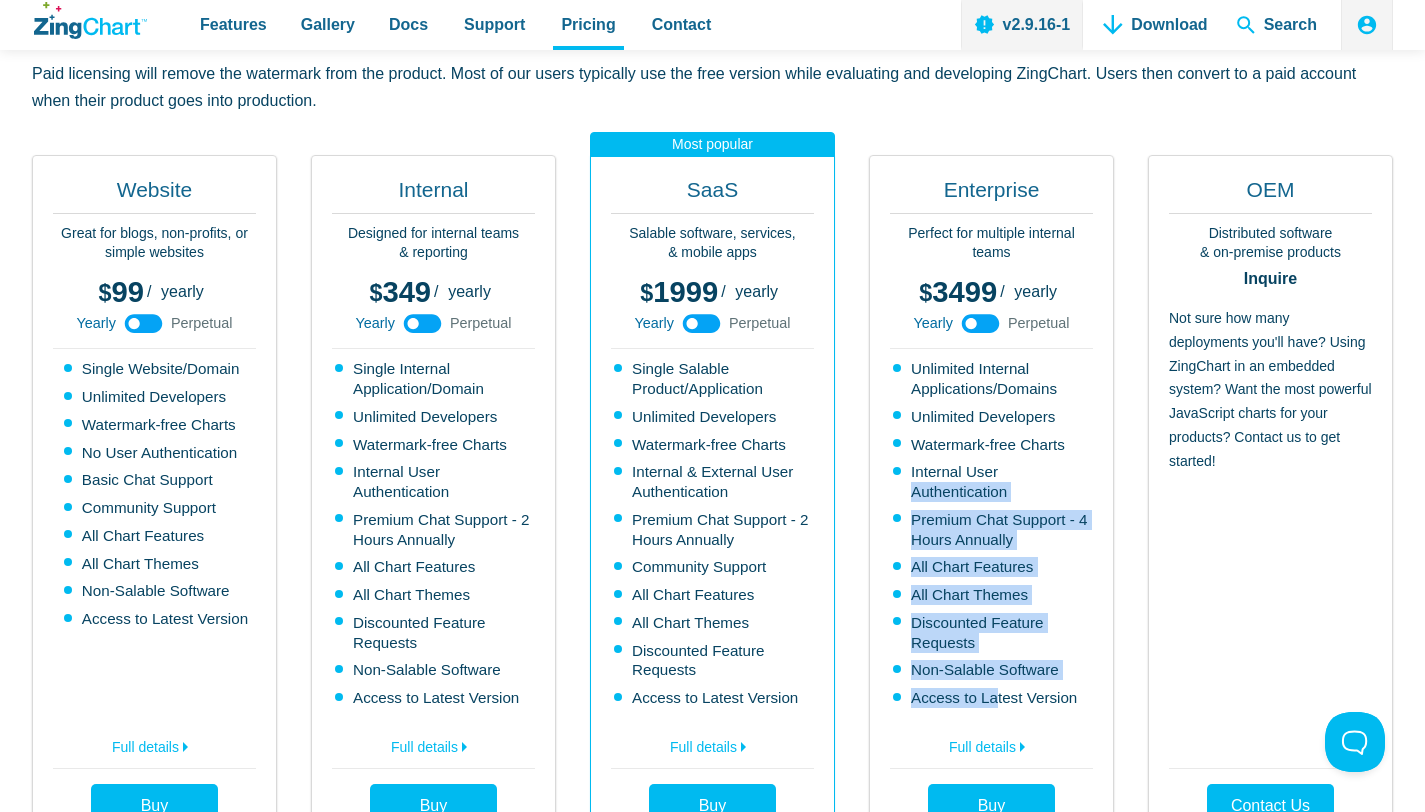 click on "Enterprise
Perfect for multiple internal teams
3499
9999
/
yearly
perpetual
Yearly
Perpetual
Unlimited Internal Applications/Domains
Unlimited Developers
Watermark-free Charts
Internal User Authentication
Premium Chat Support - 4 Hours Annually
Premium Chat Support - 12 Hours Perpetually
All Chart Features
All Chart Themes
Discounted Feature Requests
Non-Salable Software
Access to Latest Version
Access to Version 2.X.X
Full details
Full details" at bounding box center [991, 502] 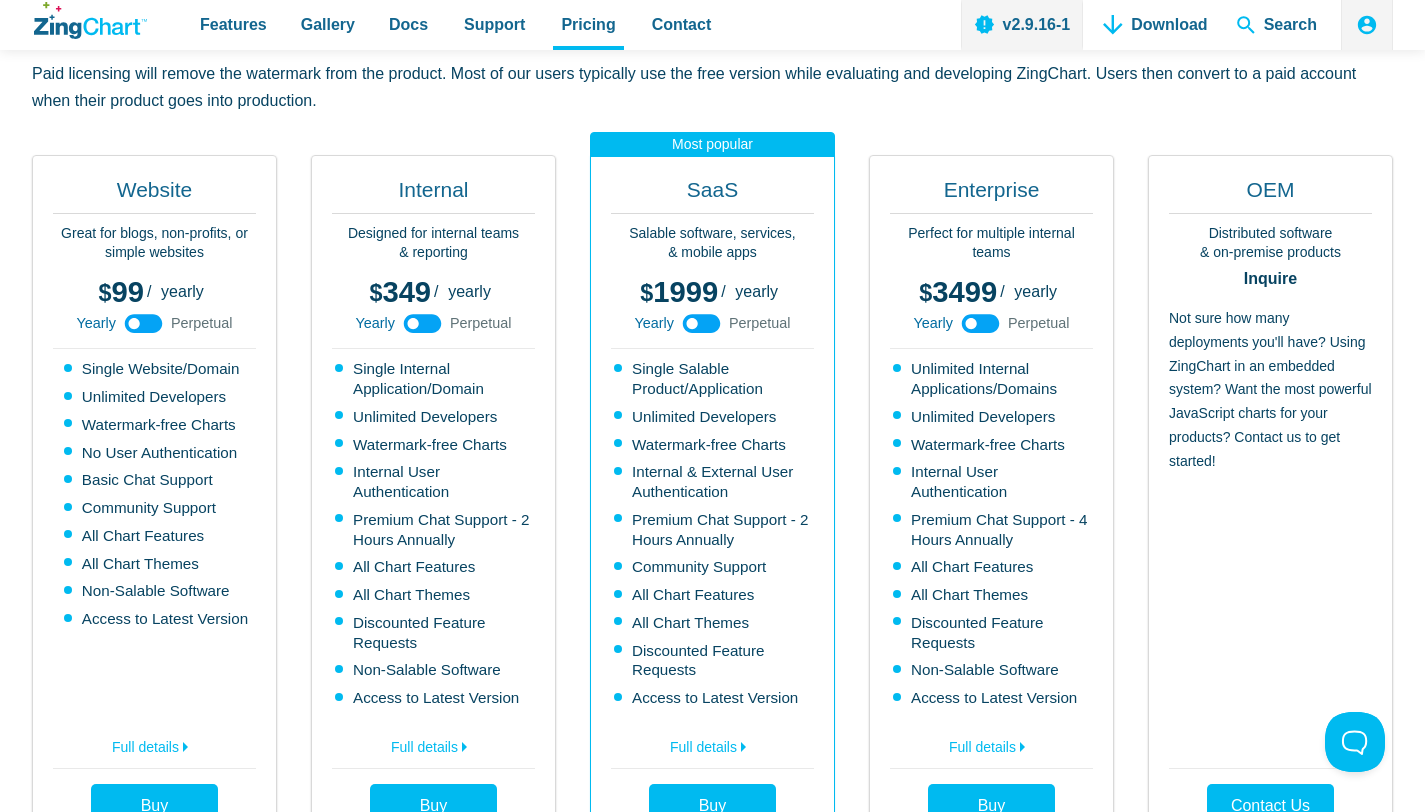 drag, startPoint x: 1335, startPoint y: 546, endPoint x: 1209, endPoint y: 164, distance: 402.2437 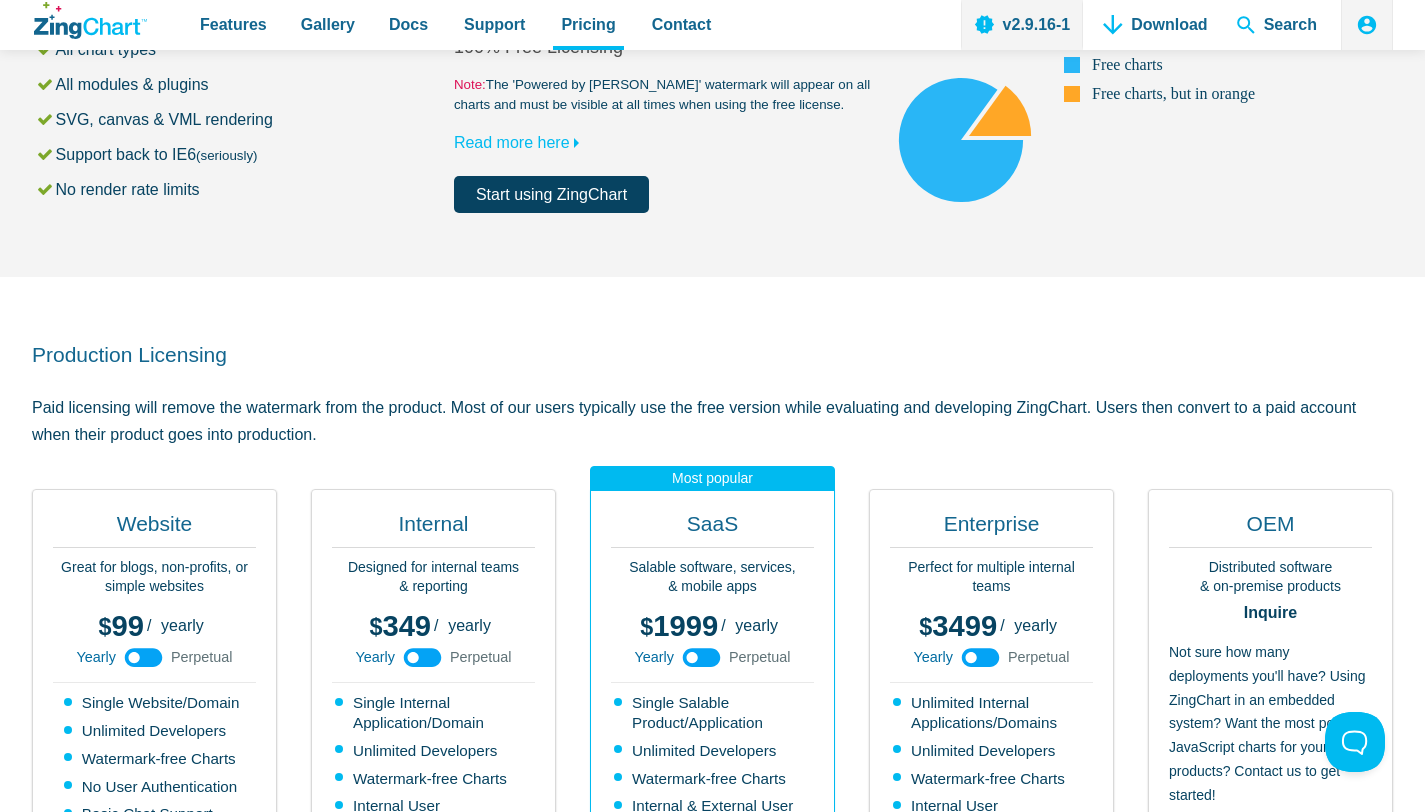 scroll, scrollTop: 0, scrollLeft: 0, axis: both 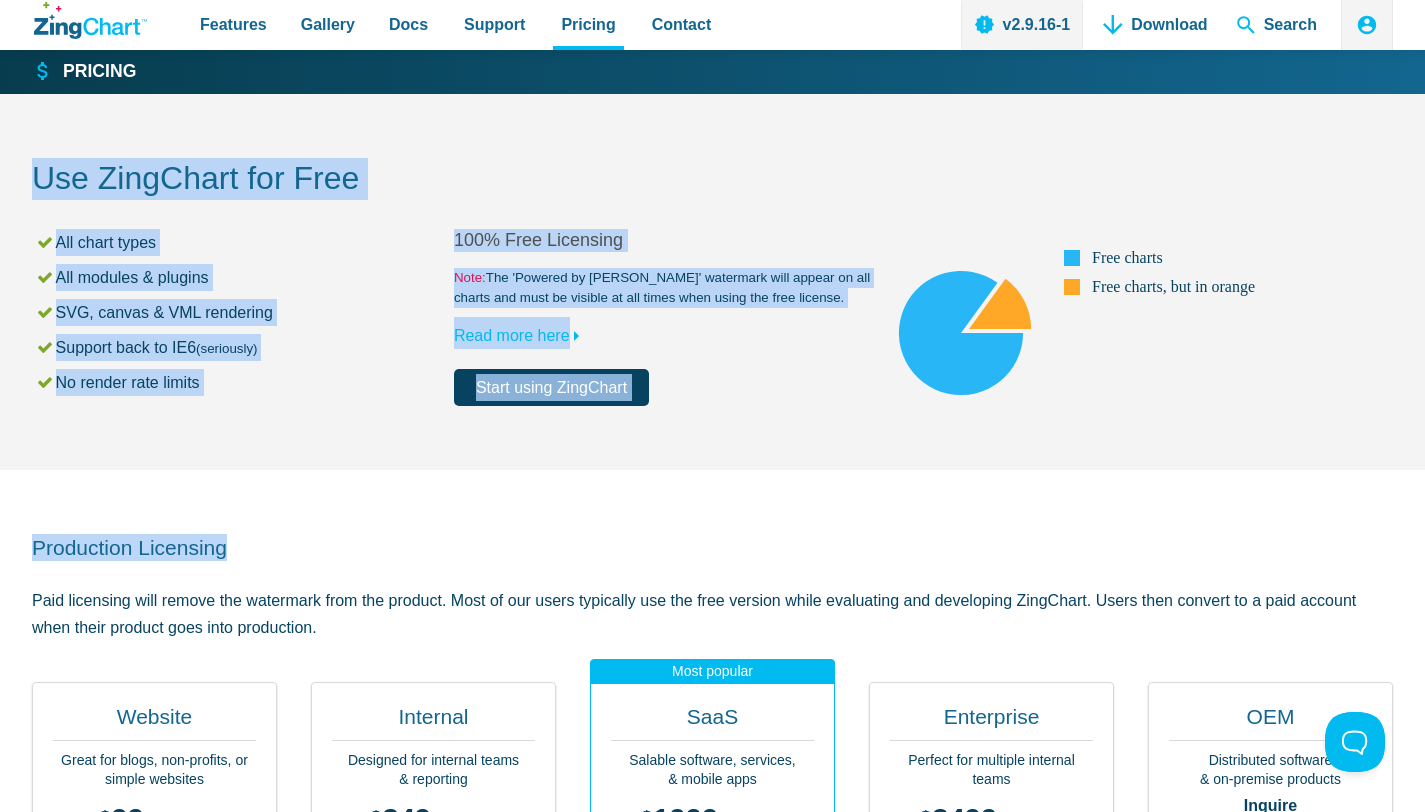 drag, startPoint x: 156, startPoint y: 223, endPoint x: 1169, endPoint y: 592, distance: 1078.1141 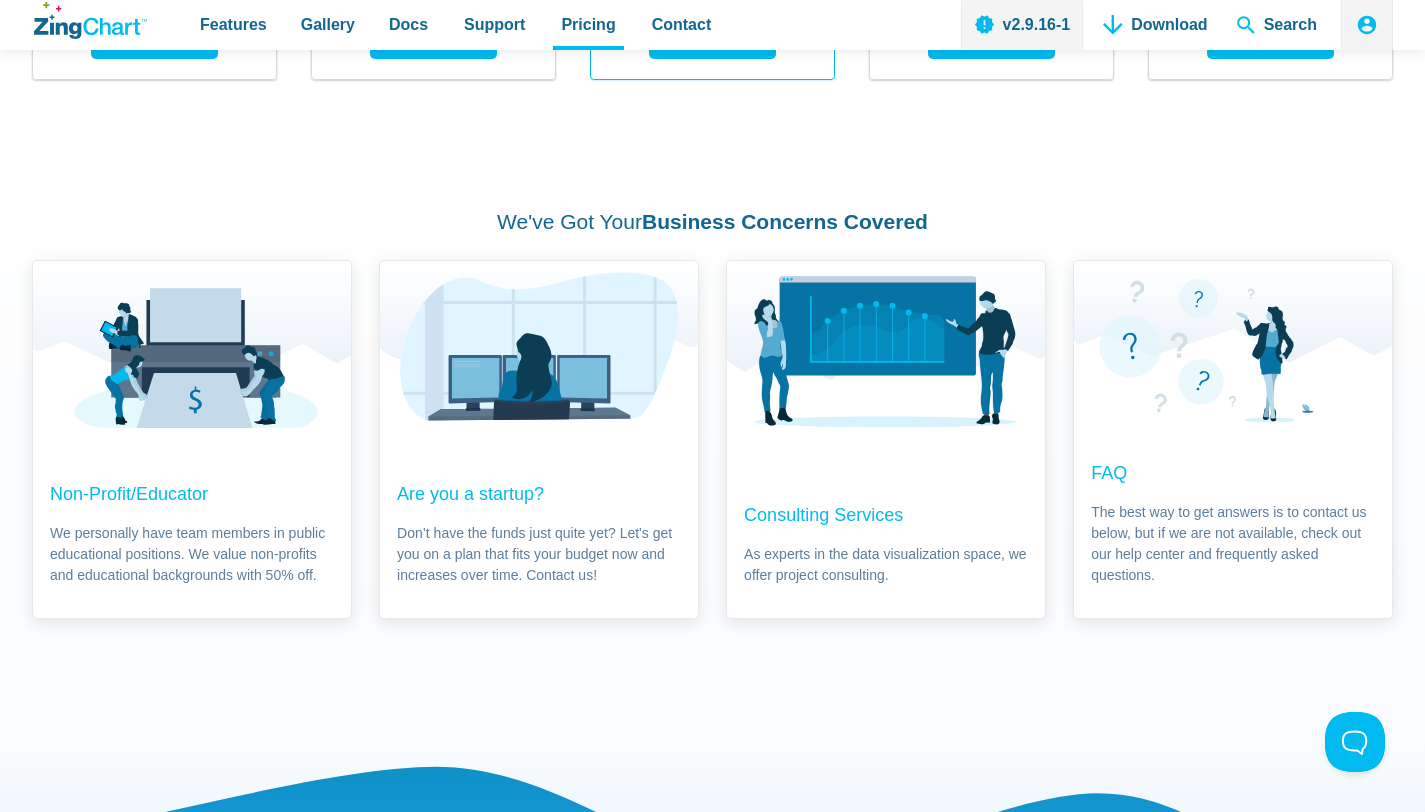 scroll, scrollTop: 2714, scrollLeft: 0, axis: vertical 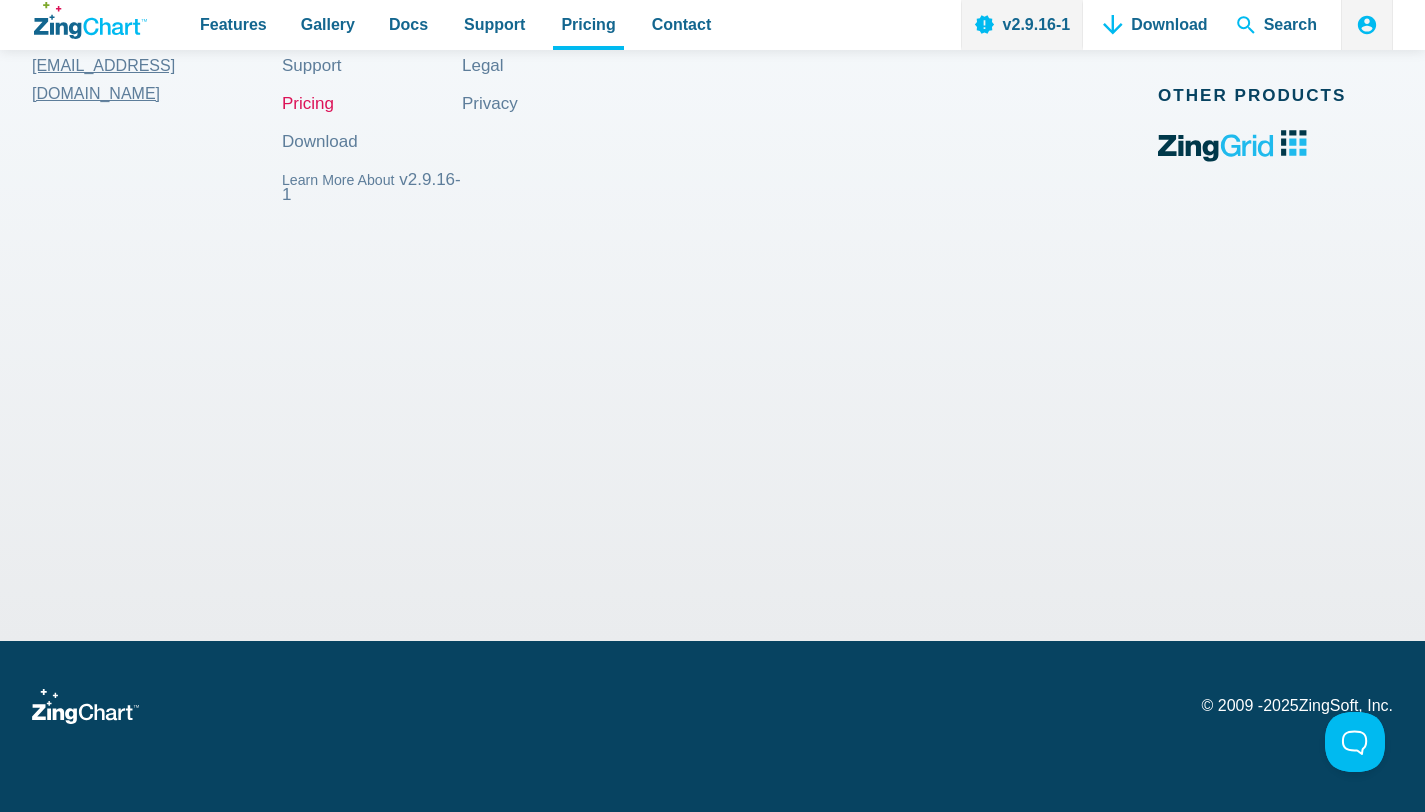 drag, startPoint x: 439, startPoint y: 556, endPoint x: 1434, endPoint y: 766, distance: 1016.9194 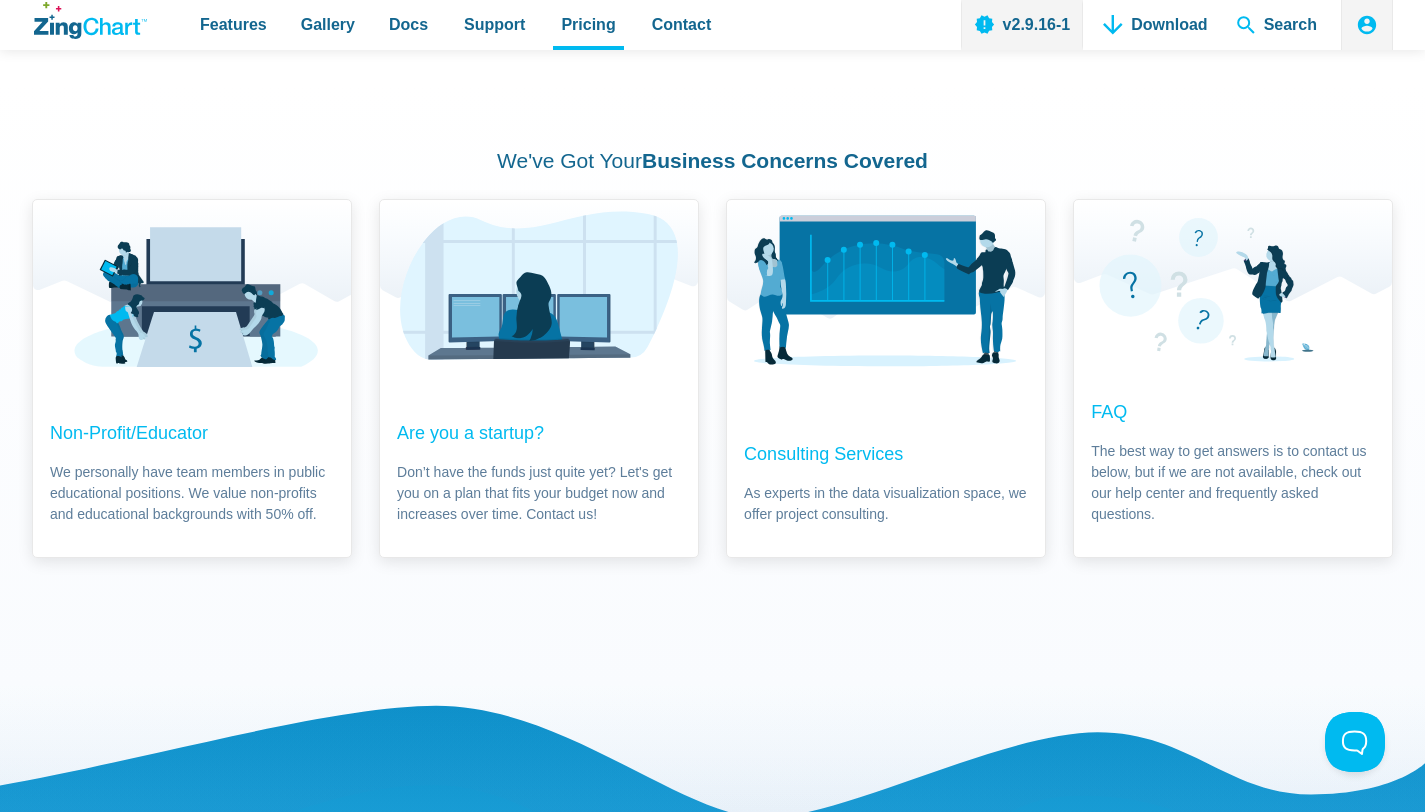 scroll, scrollTop: 0, scrollLeft: 0, axis: both 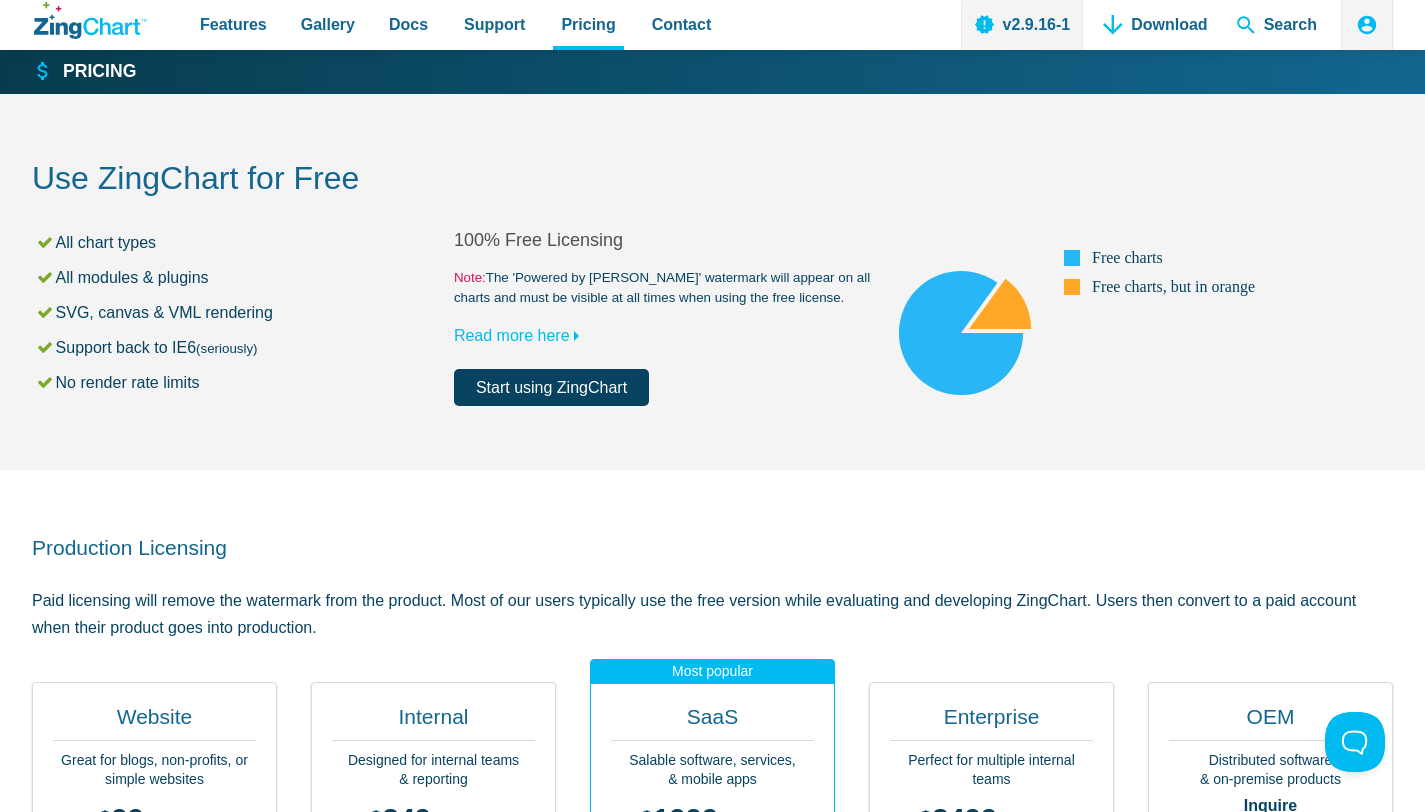 drag, startPoint x: 68, startPoint y: 175, endPoint x: 811, endPoint y: 401, distance: 776.6112 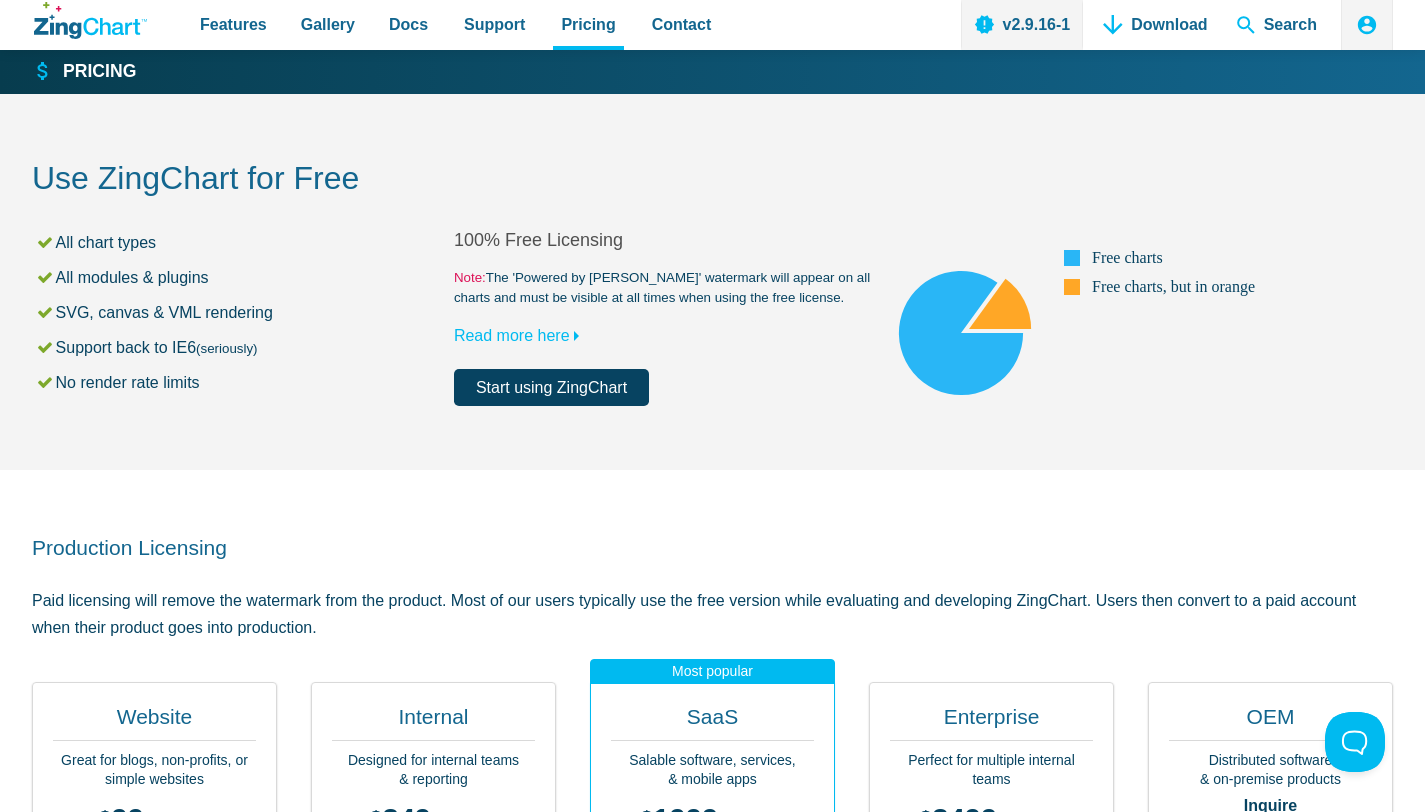 click on "Use ZingChart for Free
All chart types
All modules & plugins
SVG, canvas & VML rendering
Support back to IE6
(seriously)
No render rate limits
100% Free Licensing
Note:  The 'Powered by ZingChart' watermark will appear on
all charts and must be visible at all times when using the free license.
Read more here
Start using ZingChart
Free charts Free charts, but in orange" at bounding box center [712, 282] 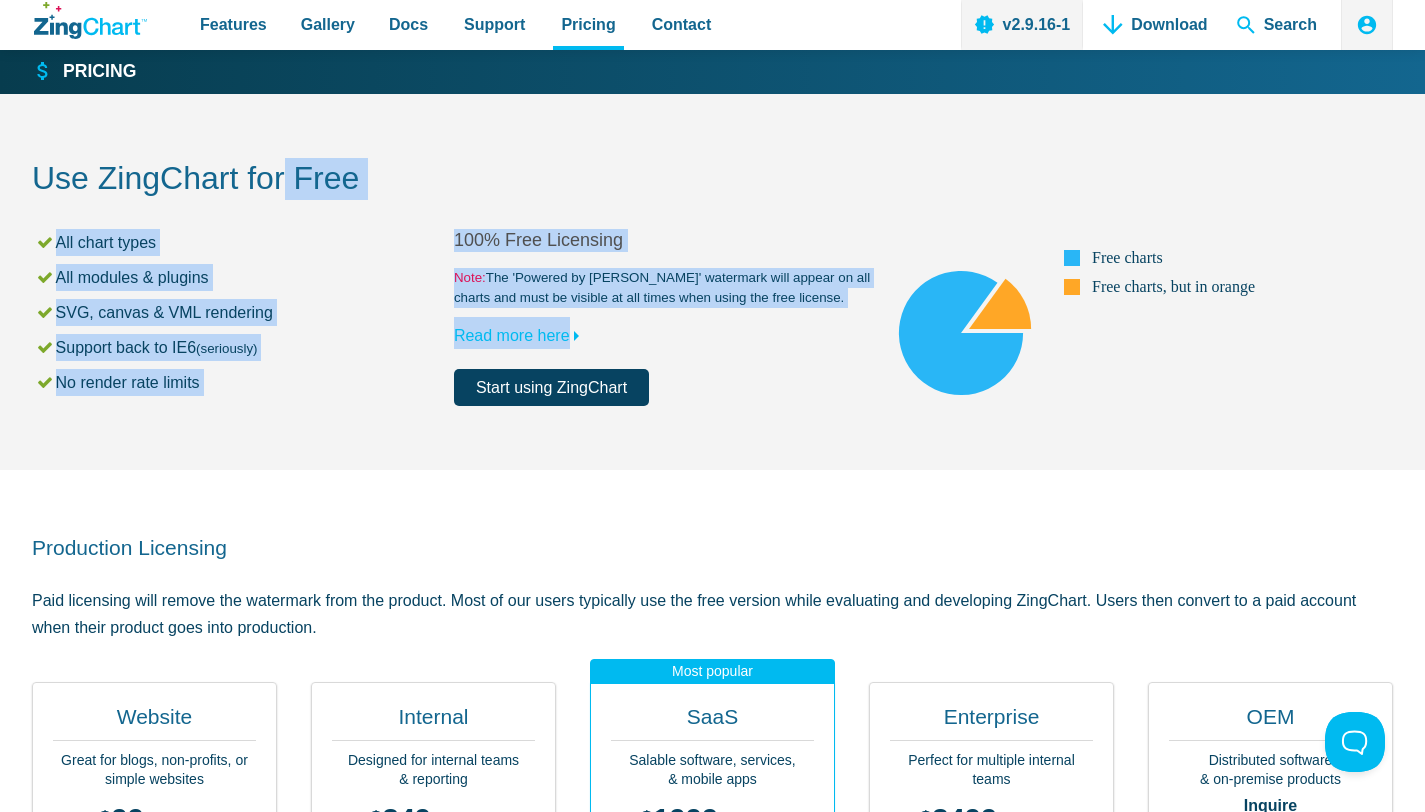 drag, startPoint x: 289, startPoint y: 164, endPoint x: 556, endPoint y: 388, distance: 348.51828 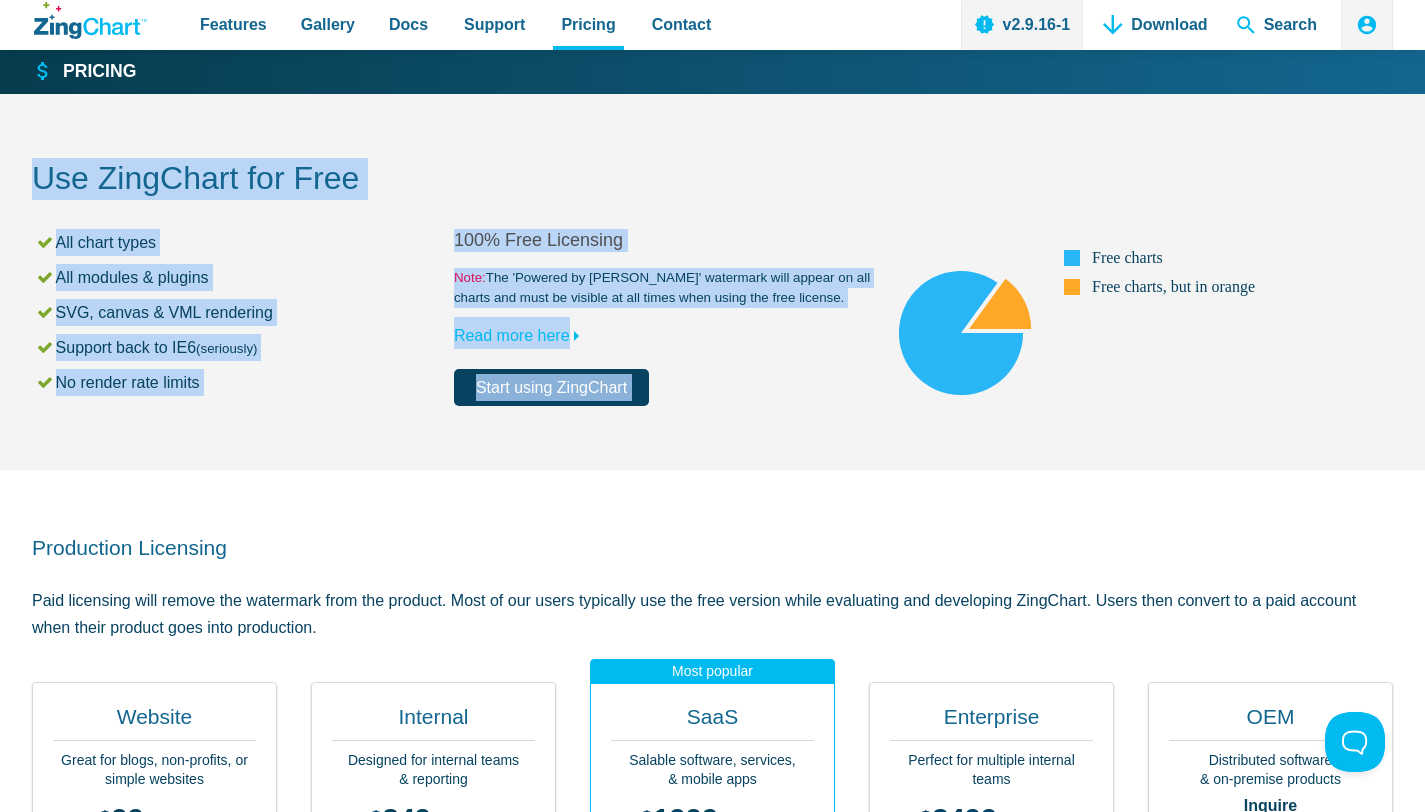 drag, startPoint x: 662, startPoint y: 526, endPoint x: 241, endPoint y: 86, distance: 608.96716 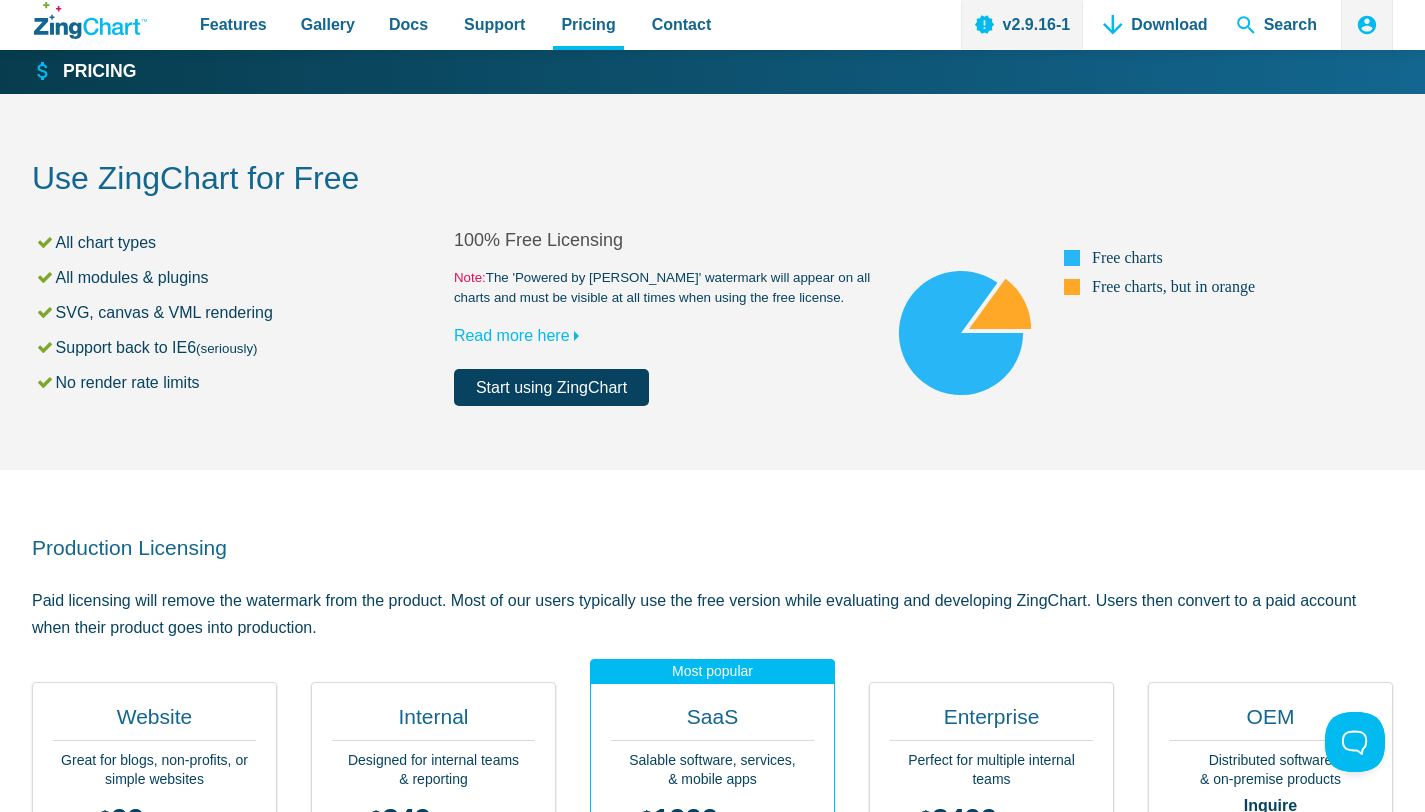 click on "Use ZingChart for Free
All chart types
All modules & plugins
SVG, canvas & VML rendering
Support back to IE6
(seriously)
No render rate limits
100% Free Licensing
Note:  The 'Powered by ZingChart' watermark will appear on
all charts and must be visible at all times when using the free license.
Read more here
Start using ZingChart
Free charts Free charts, but in orange" at bounding box center (712, 282) 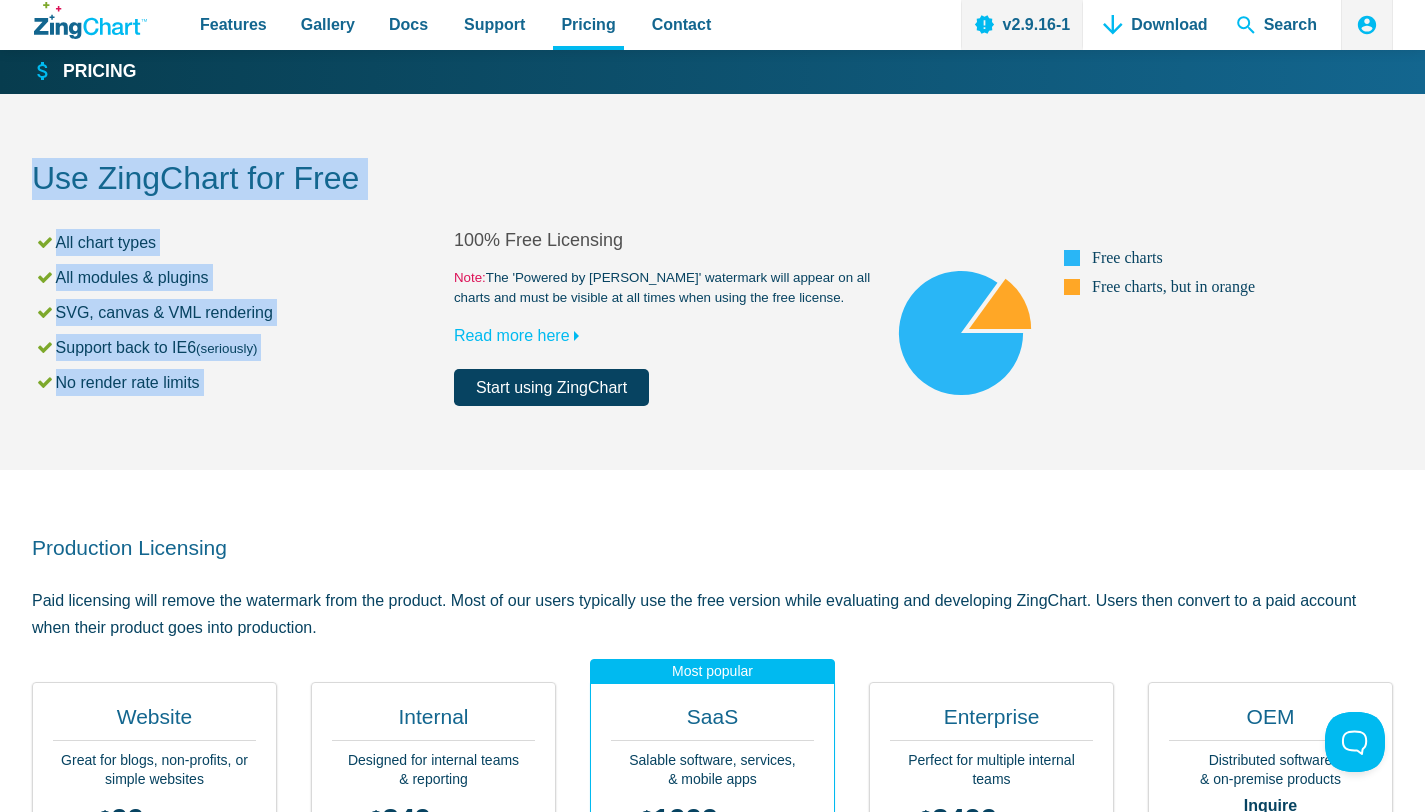 drag, startPoint x: 123, startPoint y: 135, endPoint x: 461, endPoint y: 513, distance: 507.0779 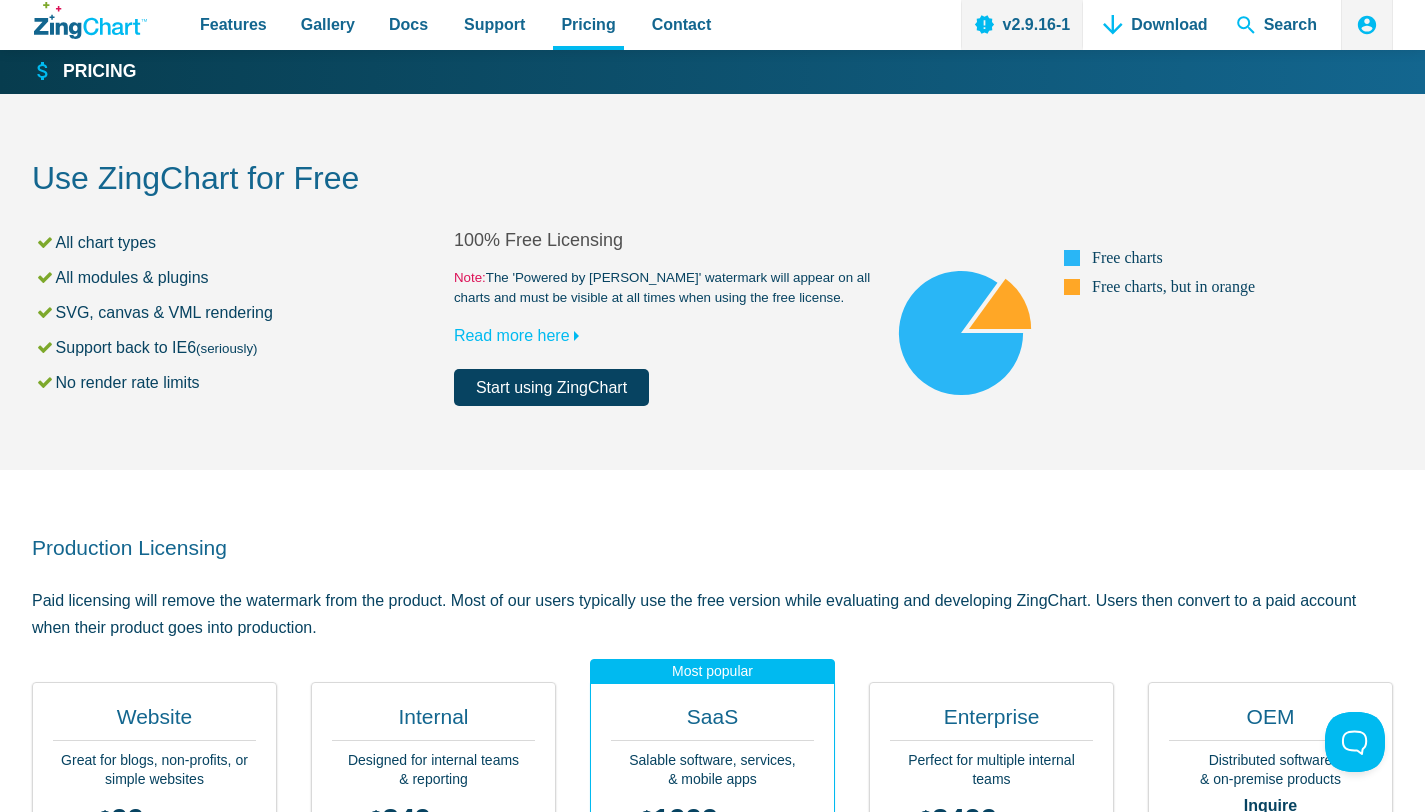click on "Production Licensing
Paid licensing will remove the watermark from the product. Most of our users typically use the free
version while evaluating and developing ZingChart. Users then convert to a paid account when their product
goes into production.
Website
Great for blogs, non-profits, or simple websites
99
299
/
yearly
perpetual
Yearly
Perpetual
Single Website/Domain
Unlimited Developers
Watermark-free Charts
No User Authentication
Basic Chat Support
Community Support
All Chart Features
All Chart Themes
/" at bounding box center (712, 955) 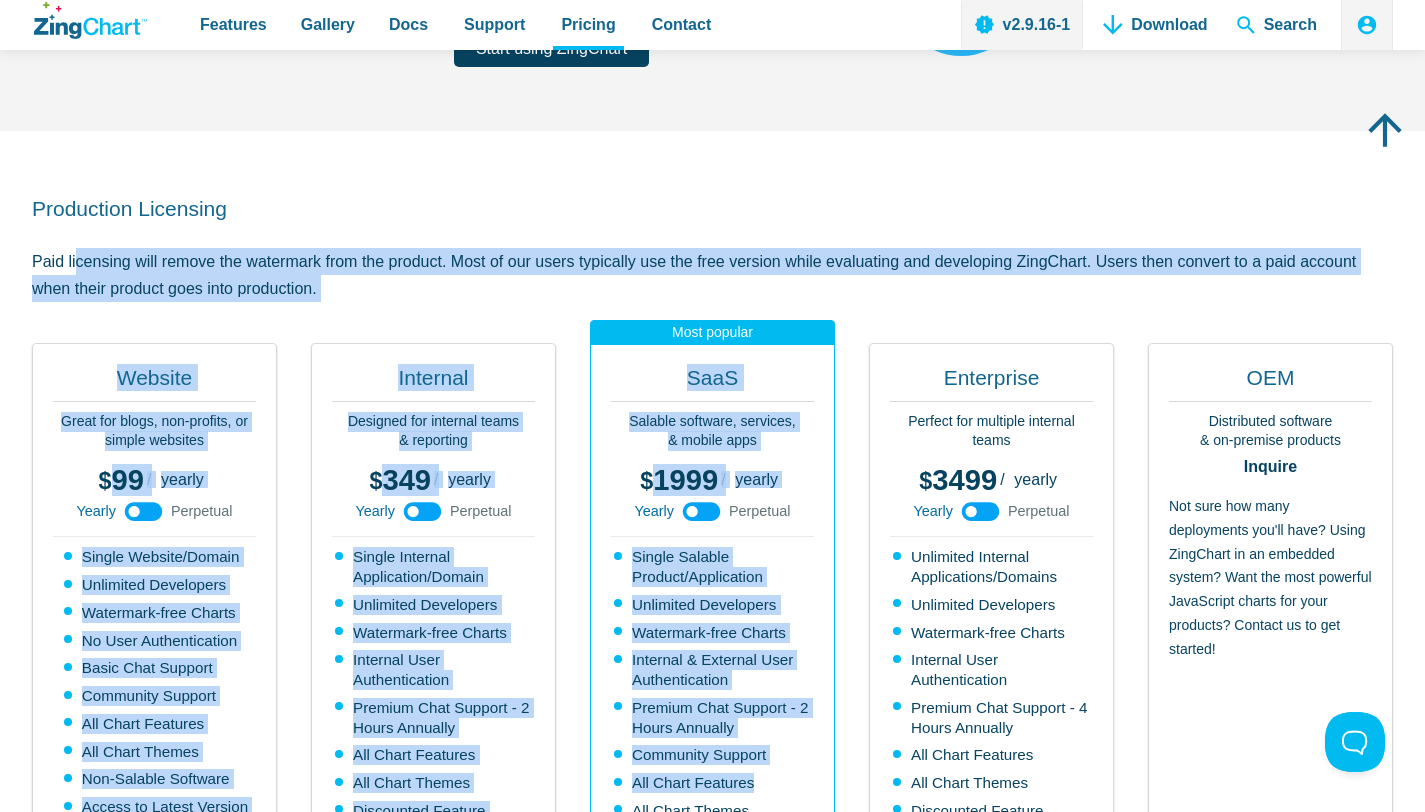 drag, startPoint x: 409, startPoint y: 271, endPoint x: 853, endPoint y: 811, distance: 699.09656 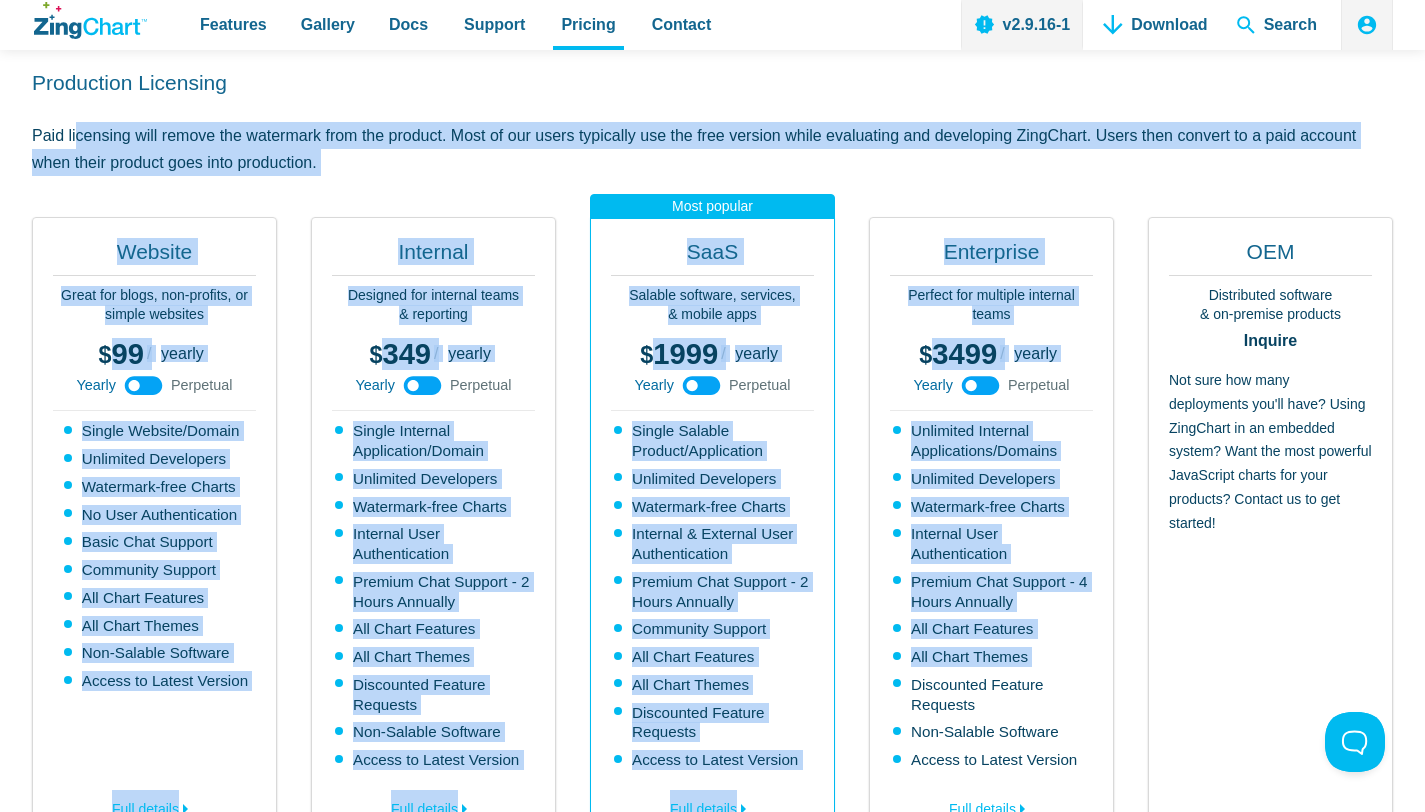 scroll, scrollTop: 548, scrollLeft: 0, axis: vertical 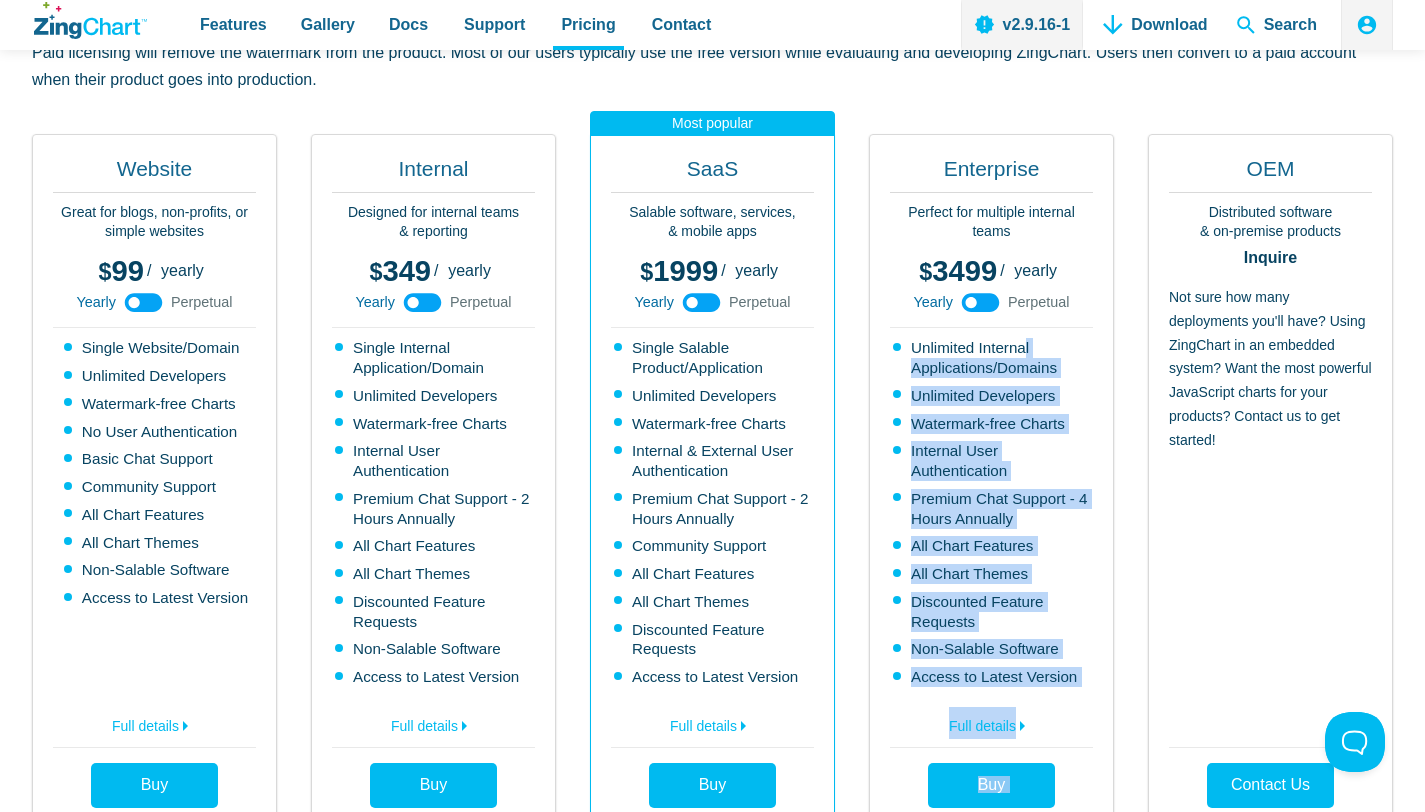 drag, startPoint x: 1053, startPoint y: 806, endPoint x: 1024, endPoint y: 334, distance: 472.89005 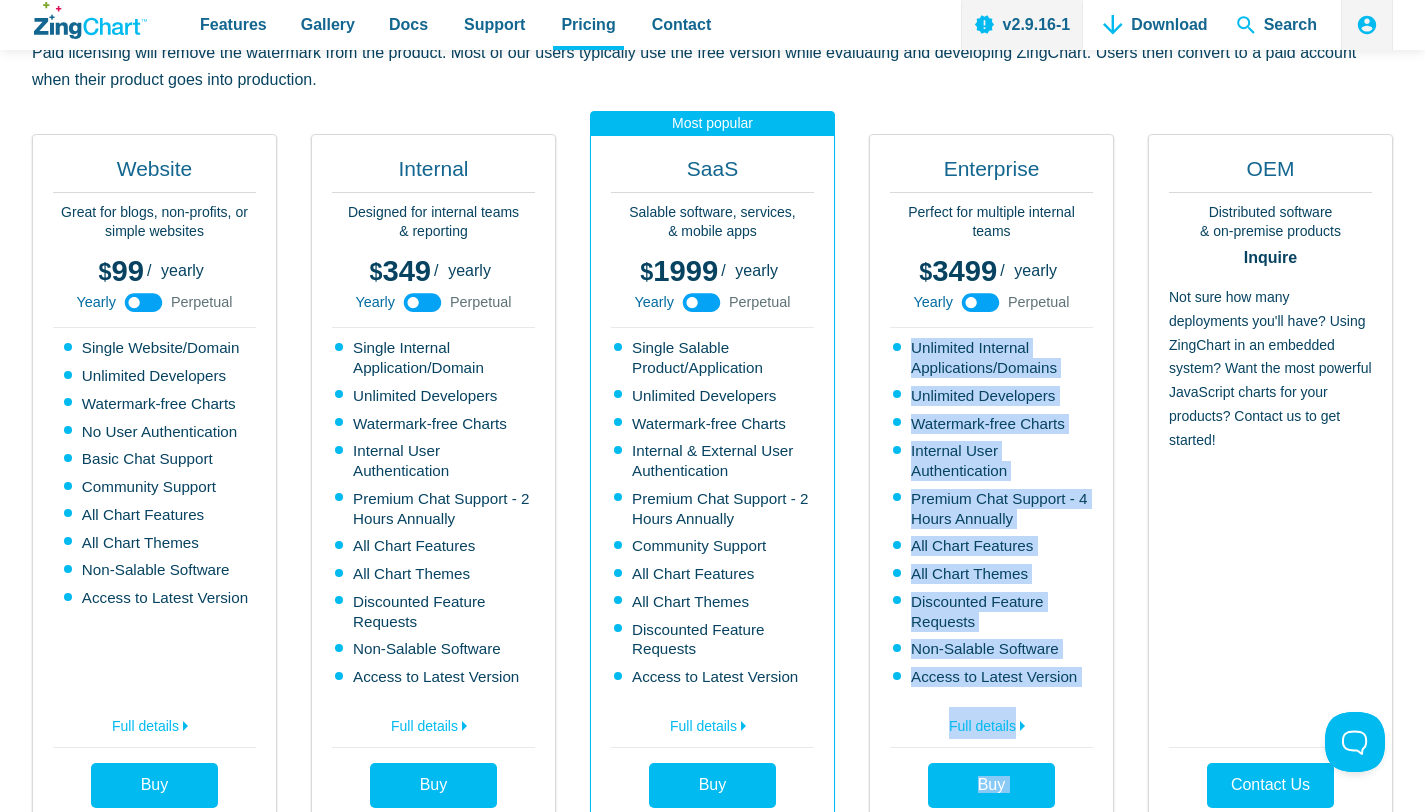 drag, startPoint x: 1204, startPoint y: 588, endPoint x: 1170, endPoint y: 131, distance: 458.26303 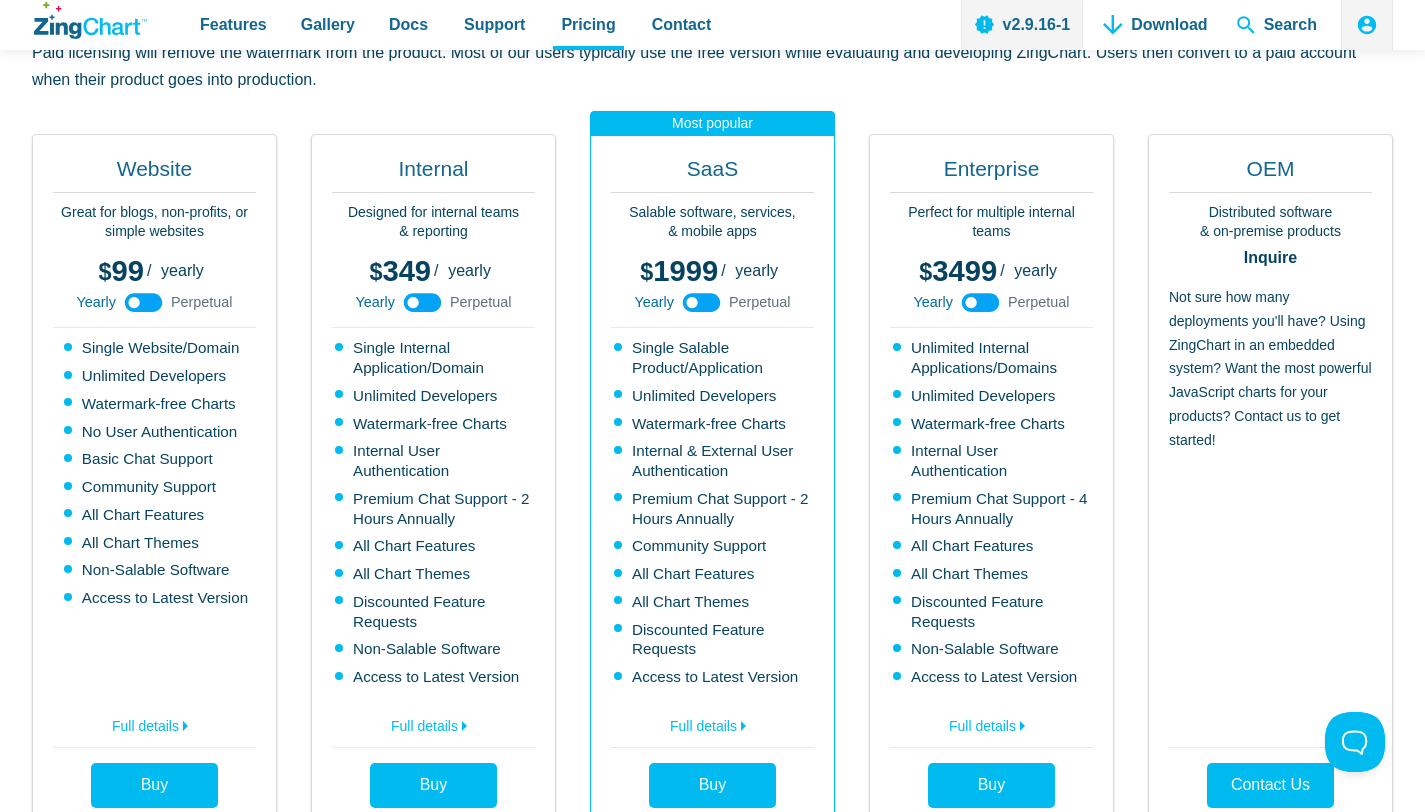 click on "Not sure how many deployments you'll have? Using ZingChart in an embedded system?
Want the most powerful JavaScript charts for your products? Contact us to get
started!" at bounding box center (1270, 511) 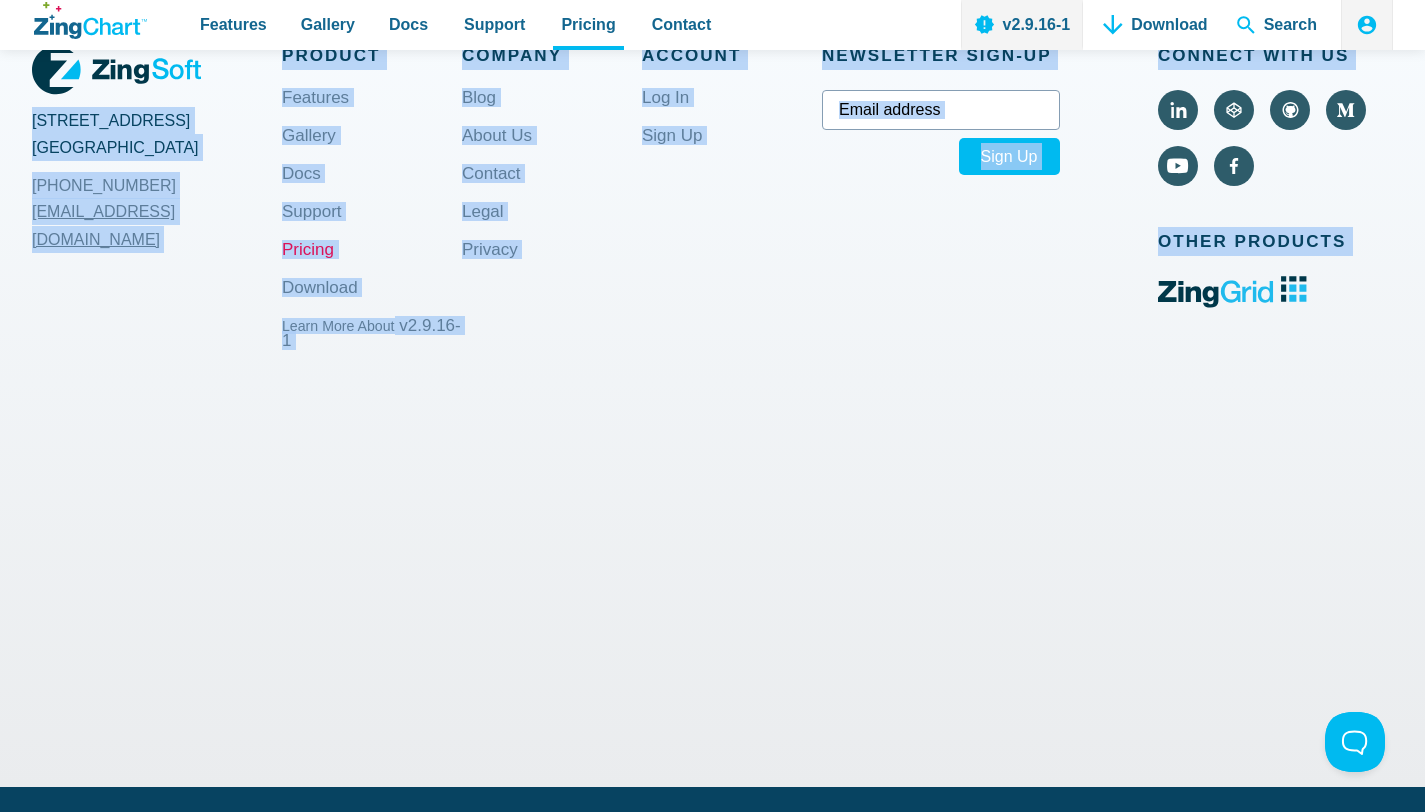 scroll, scrollTop: 2714, scrollLeft: 0, axis: vertical 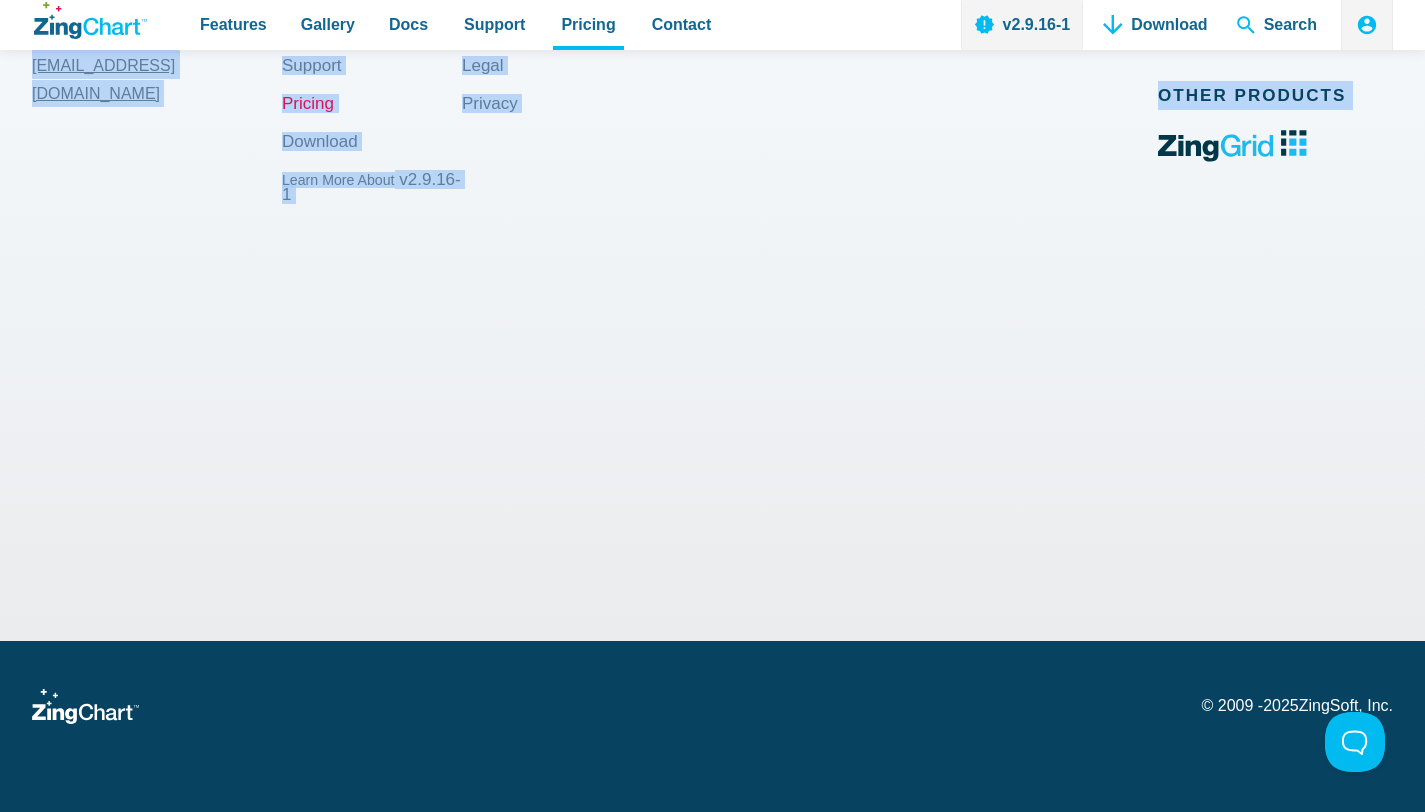 drag, startPoint x: 34, startPoint y: 147, endPoint x: 1269, endPoint y: 616, distance: 1321.0549 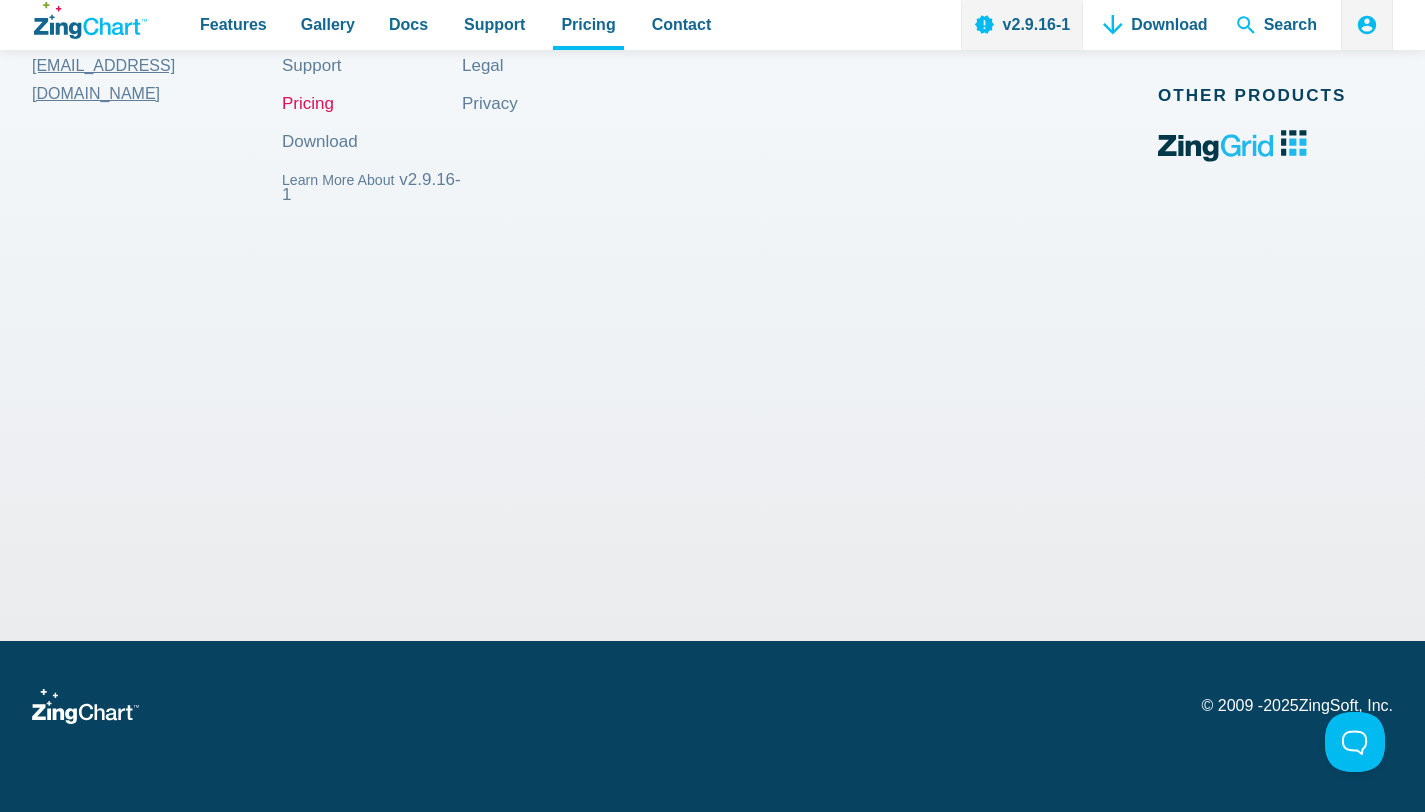 click on "2105 Garnet Avenue
San Diego, CA 92109
+1 (858) 490-5281
sales@zingsoft.com
Product
Features
Gallery
Docs
Support
Pricing
Download
Learn More About   v2.9.16-1
Company
Blog
About Us
Contact
Legal
Privacy
Account
Log In
Sign Up
Newsletter Sign‑up
Sign Up
Subscribed!
Connect With Us
Other Products" at bounding box center (712, 236) 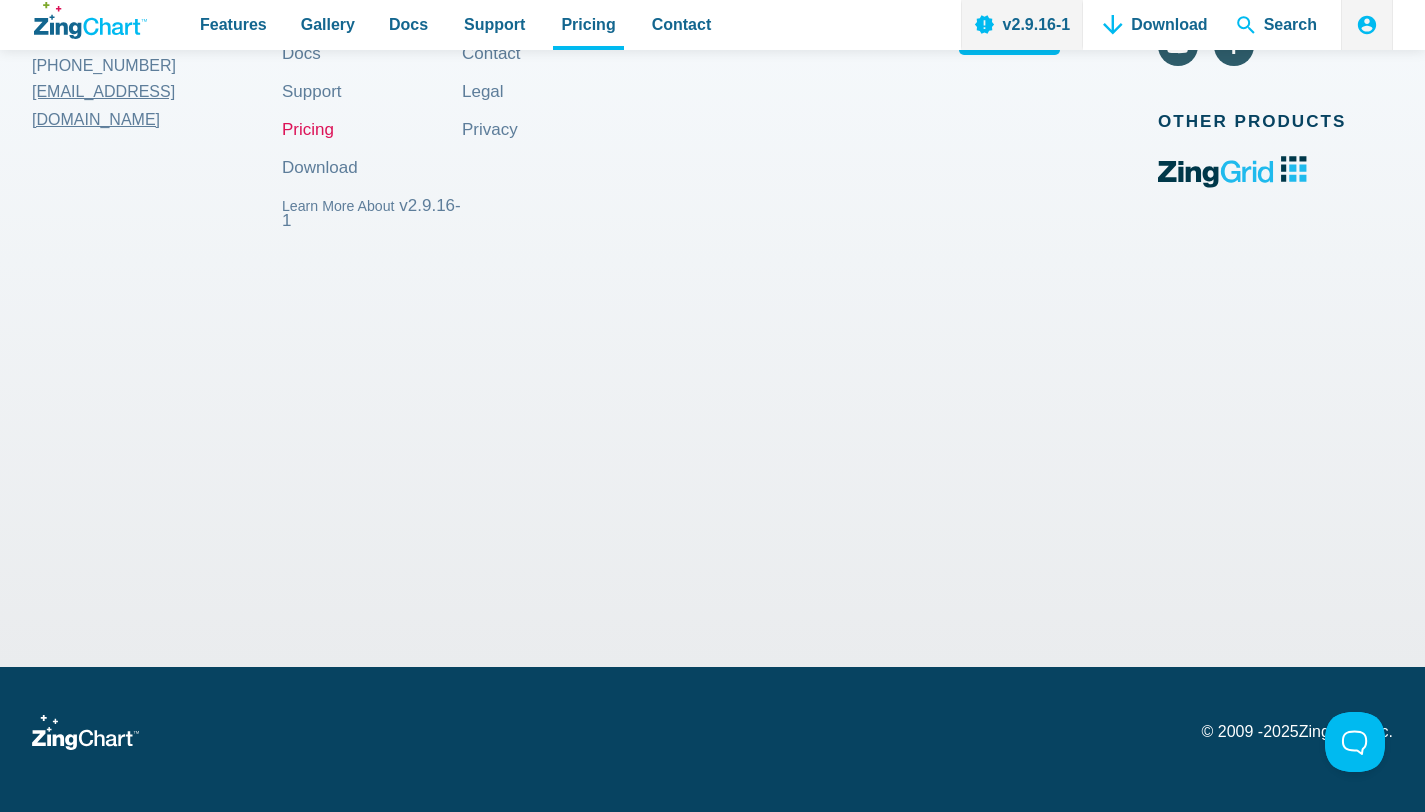 scroll, scrollTop: 2654, scrollLeft: 0, axis: vertical 